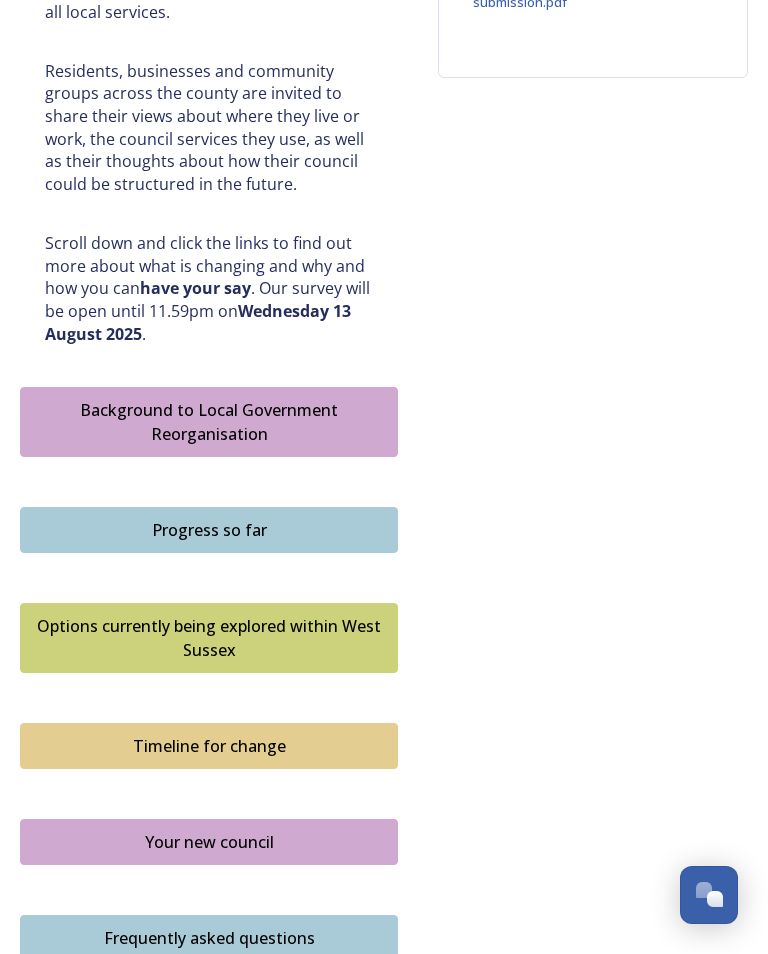 scroll, scrollTop: 911, scrollLeft: 0, axis: vertical 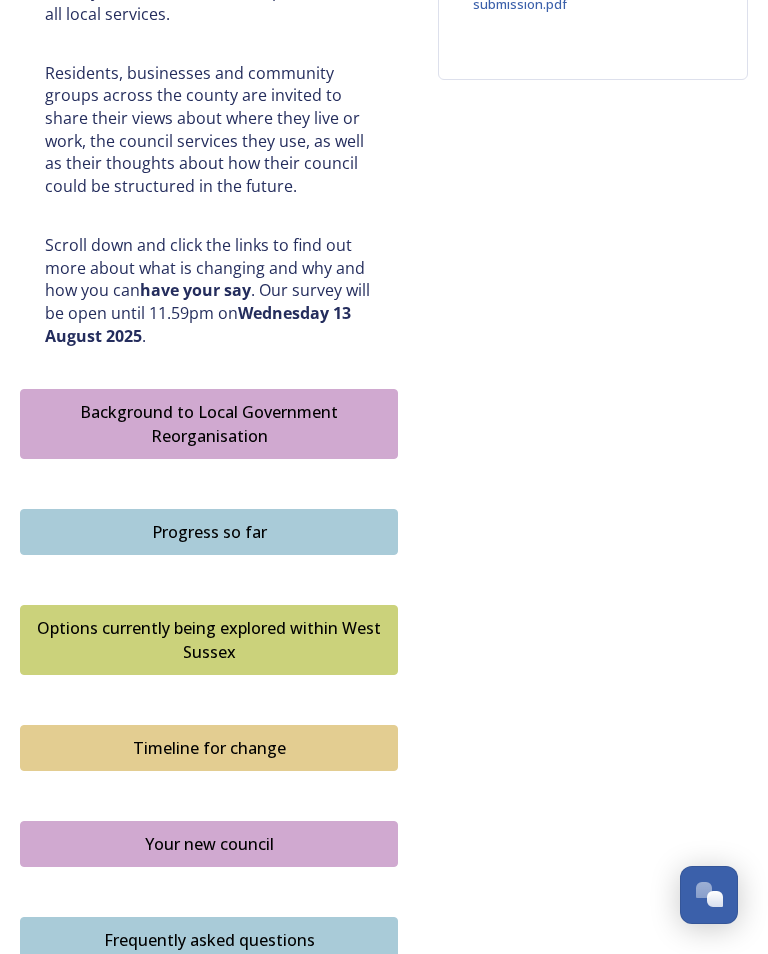 click on "Options currently being explored within West Sussex" at bounding box center (209, 640) 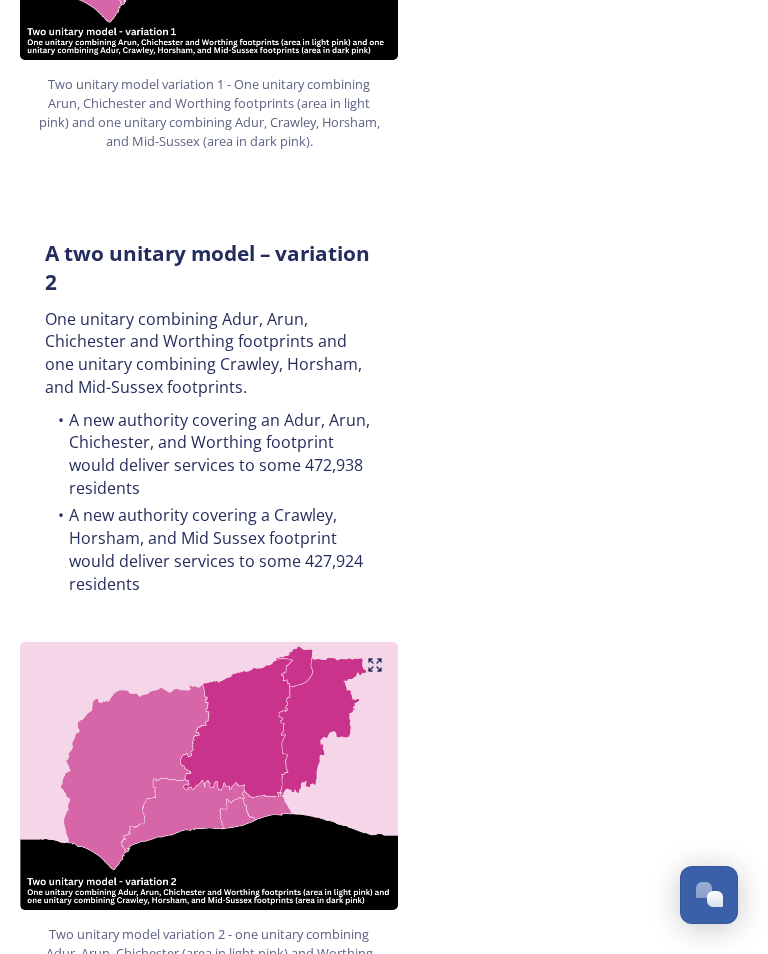 scroll, scrollTop: 1717, scrollLeft: 0, axis: vertical 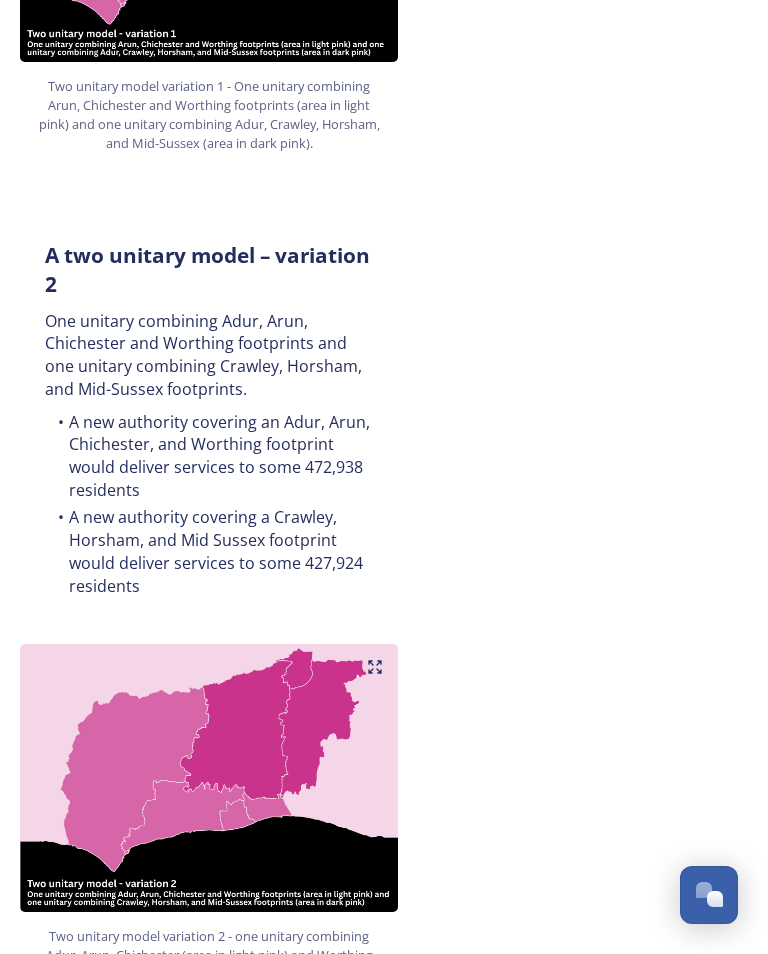 click on "Overview of options A single unitary model   A single county unitary would align with the current West Sussex county boundary. This would bring the County Council and all seven District and Borough Council services together to form a new unitary council for West Sussex. The single unitary would deliver services to some [NUMBER] residents. You can enlarge the map below by clicking the expand icon on the top right of the image. A single unitary model covering the complete West Sussex footprint in dark pink. A two unitary model – variation 1 One unitary combining Arun, Chichester and Worthing footprints and one unitary combining Adur, Crawley, Horsham, and Mid-Sussex footprints. A new authority covering an Arun, Chichester, and Worthing footprint would deliver services to some [NUMBER] residents   A new authority covering an Adur, Crawley, Horsham, and Mid Sussex footprint would deliver services to some [NUMBER] residents    A two unitary model – variation 2     Our area    Scale         File Type:" at bounding box center (384, 1213) 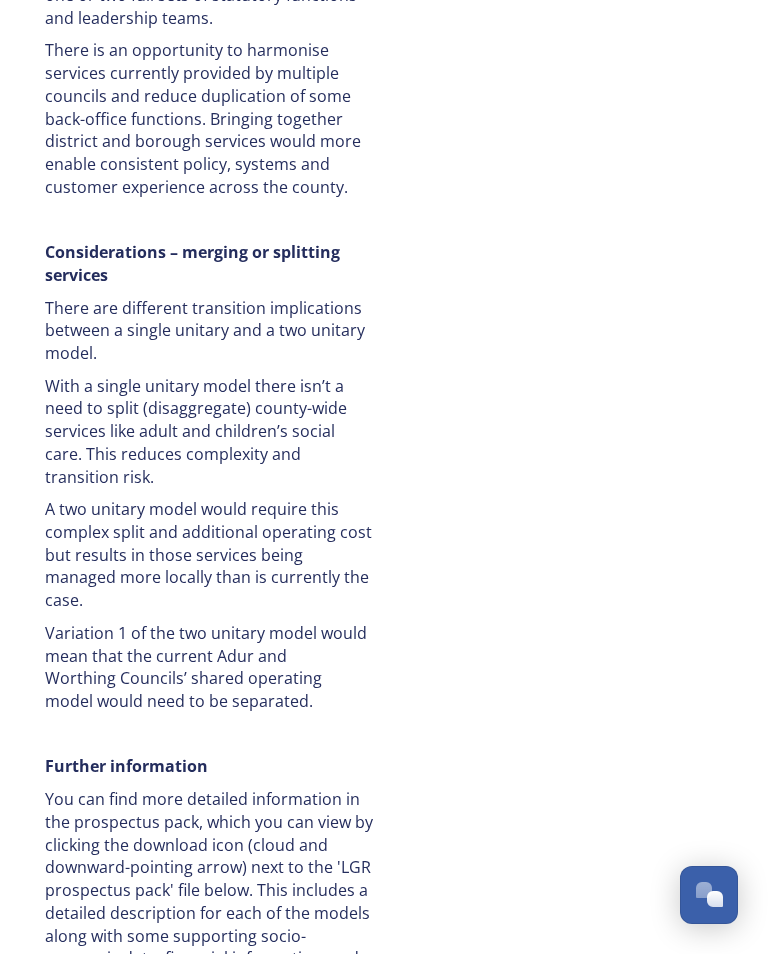 scroll, scrollTop: 4716, scrollLeft: 0, axis: vertical 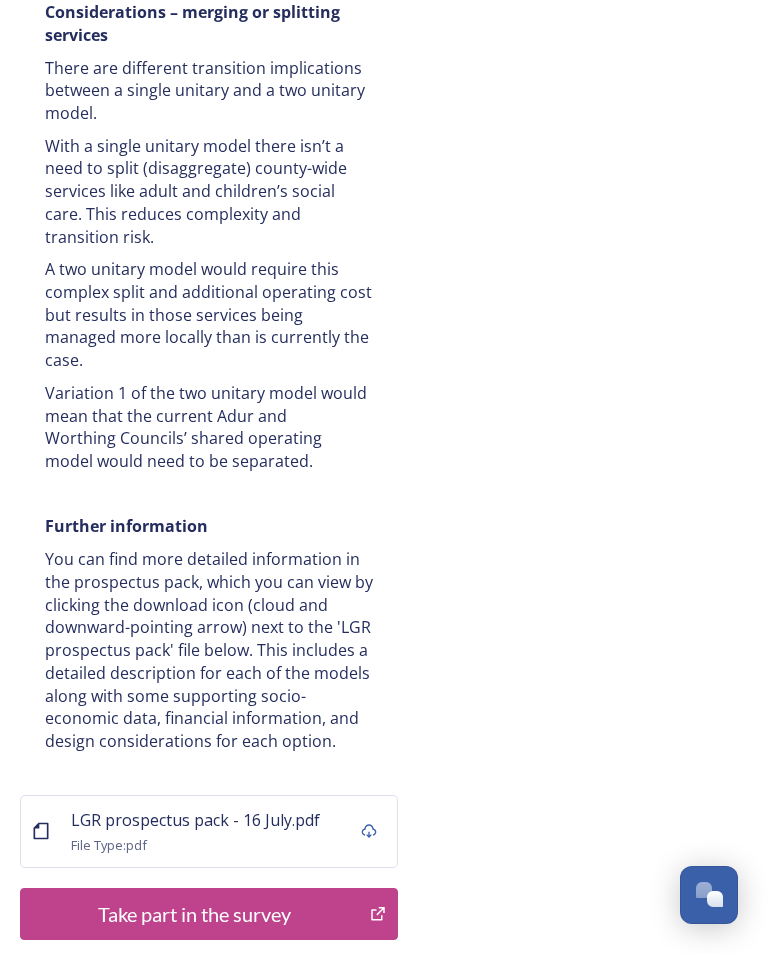 click on "Take part in the survey" at bounding box center [195, 914] 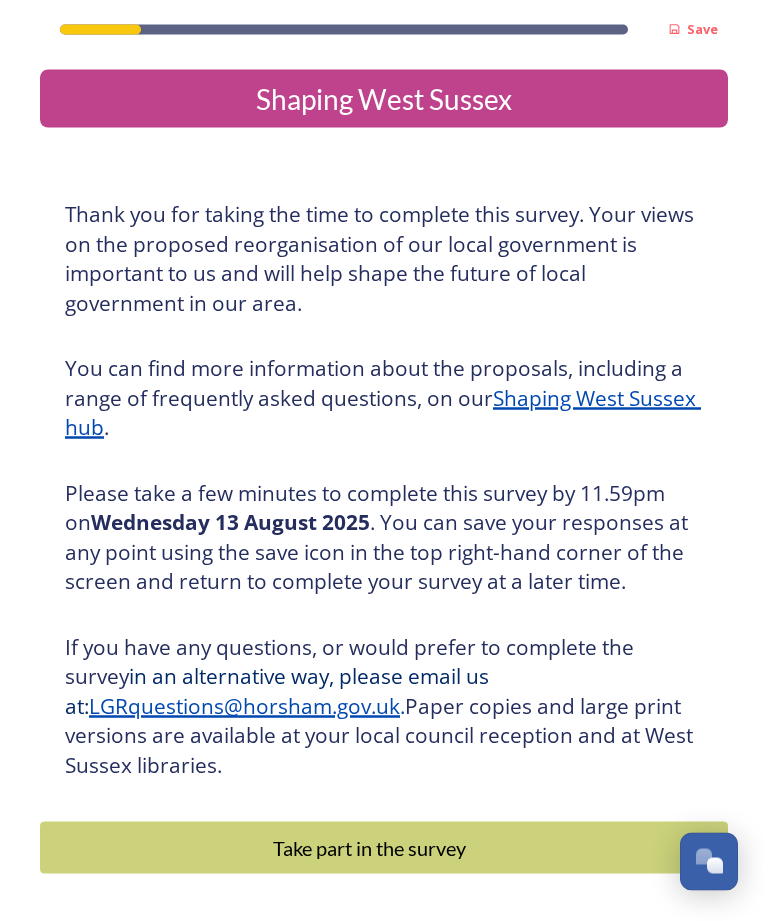 scroll, scrollTop: 64, scrollLeft: 0, axis: vertical 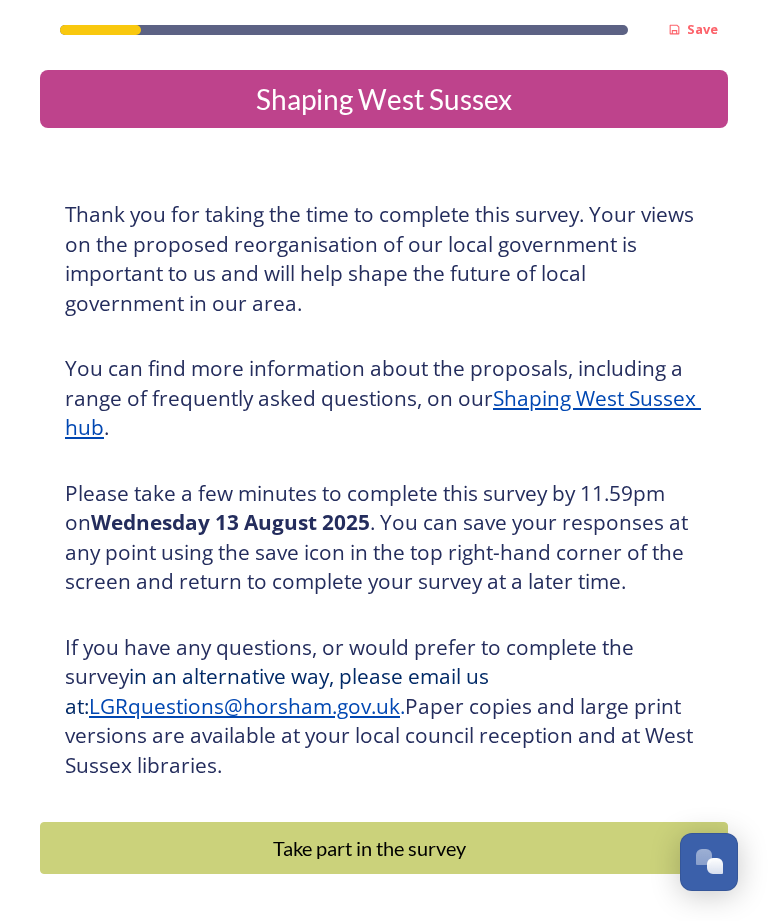 click on "Take part in the survey" at bounding box center [369, 848] 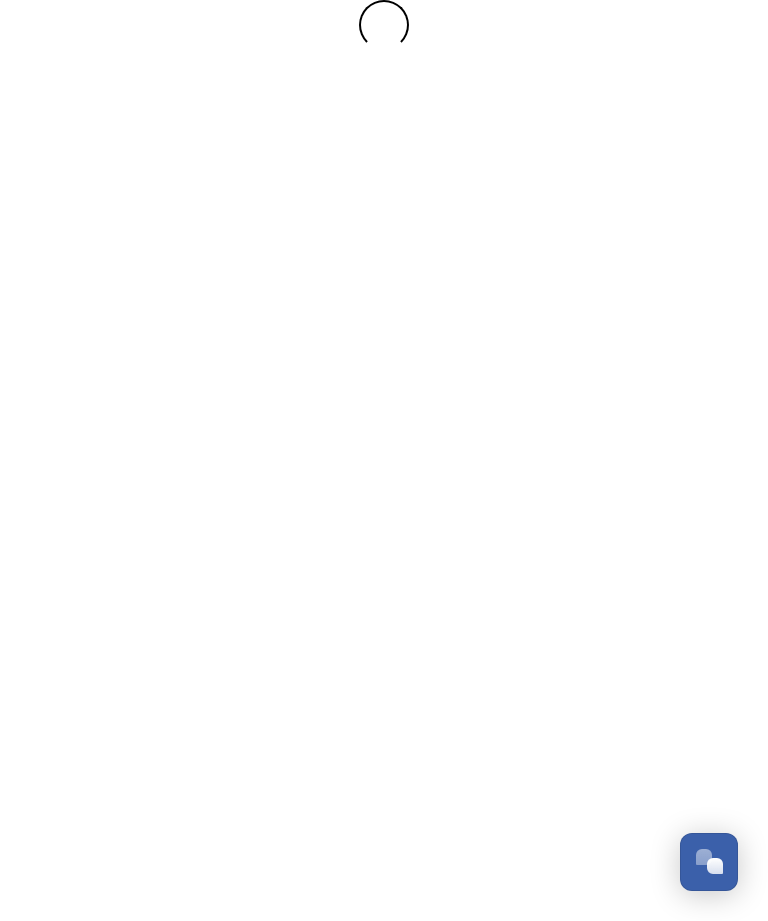 scroll, scrollTop: 0, scrollLeft: 0, axis: both 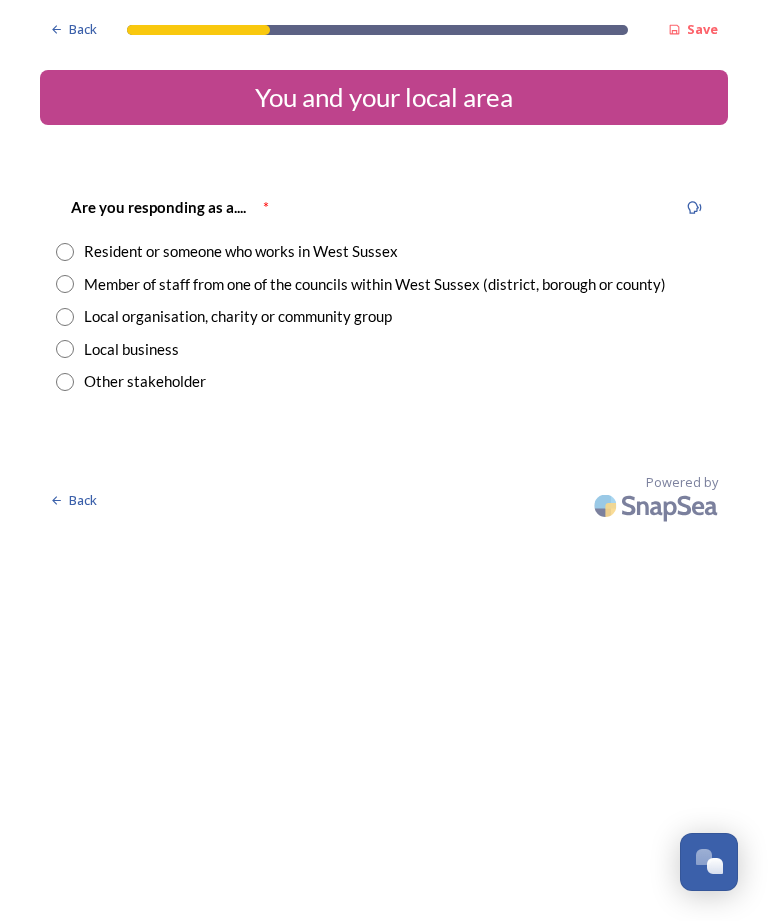 click at bounding box center (65, 252) 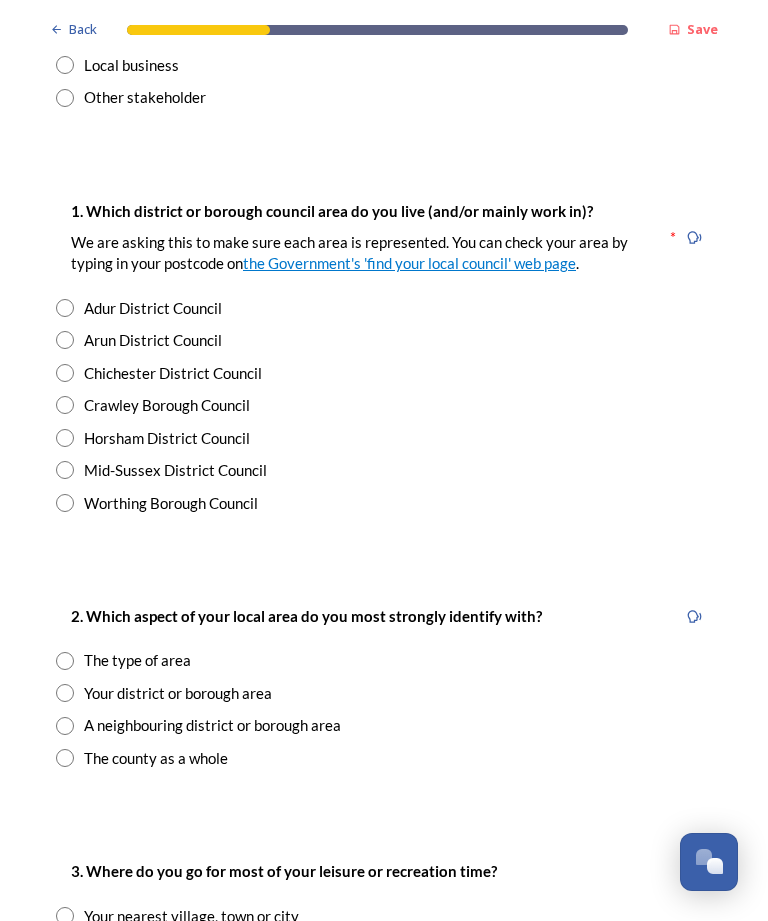 scroll, scrollTop: 284, scrollLeft: 0, axis: vertical 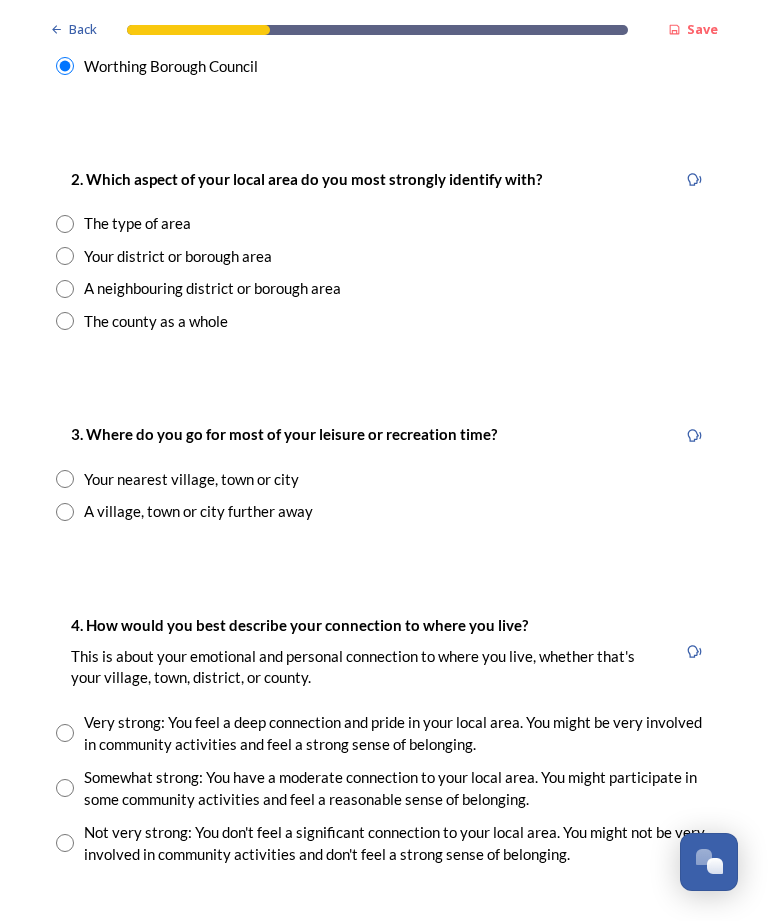click on "The type of area" at bounding box center (384, 223) 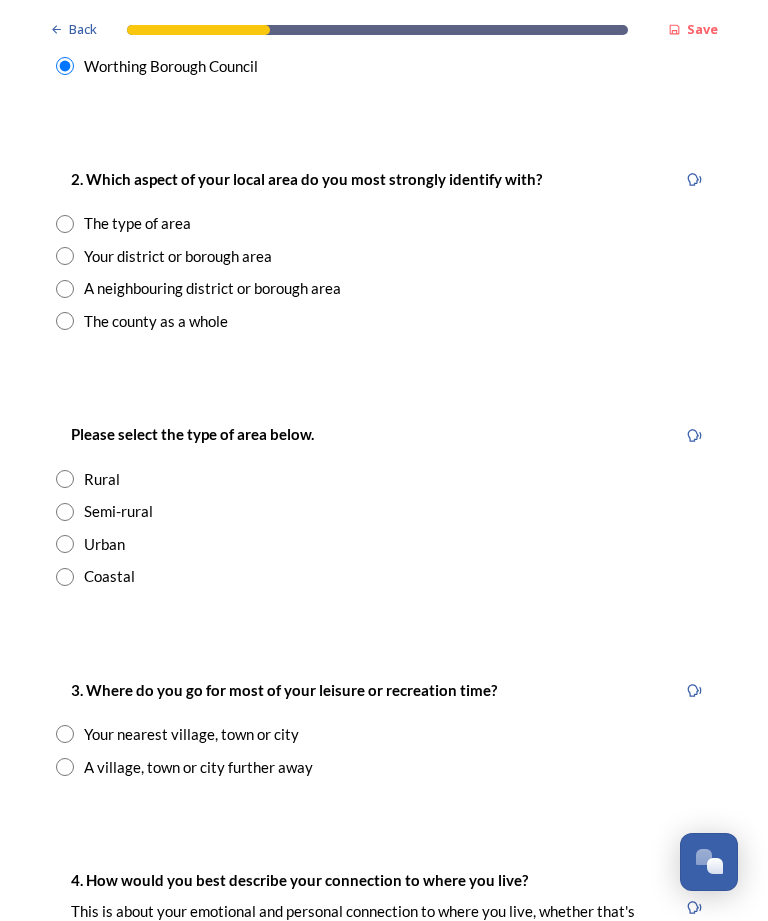 radio on "true" 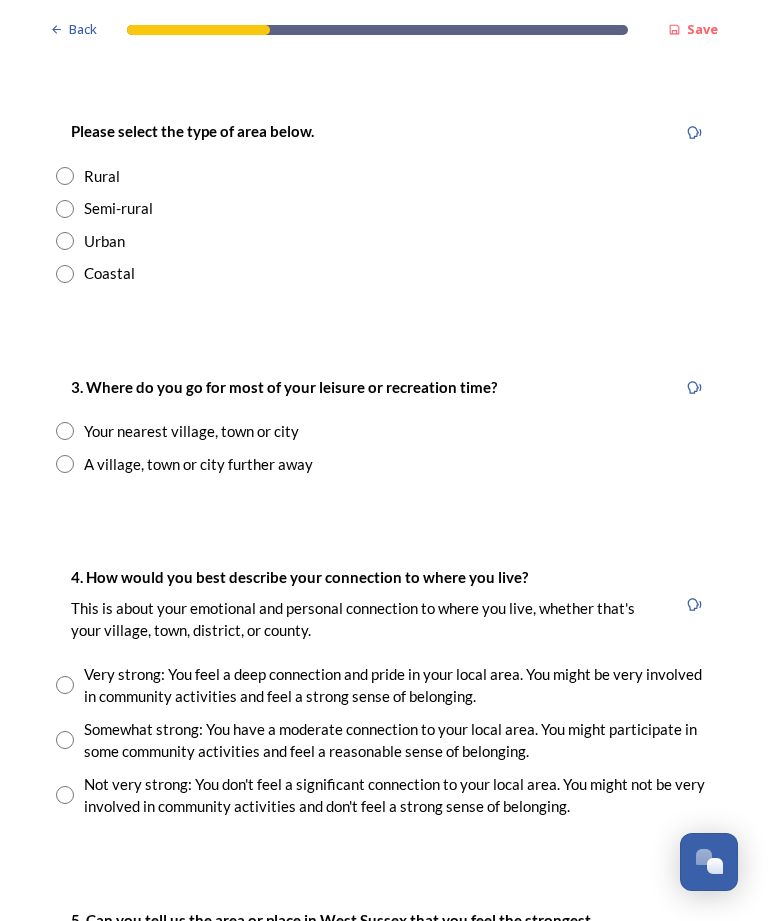 scroll, scrollTop: 1025, scrollLeft: 0, axis: vertical 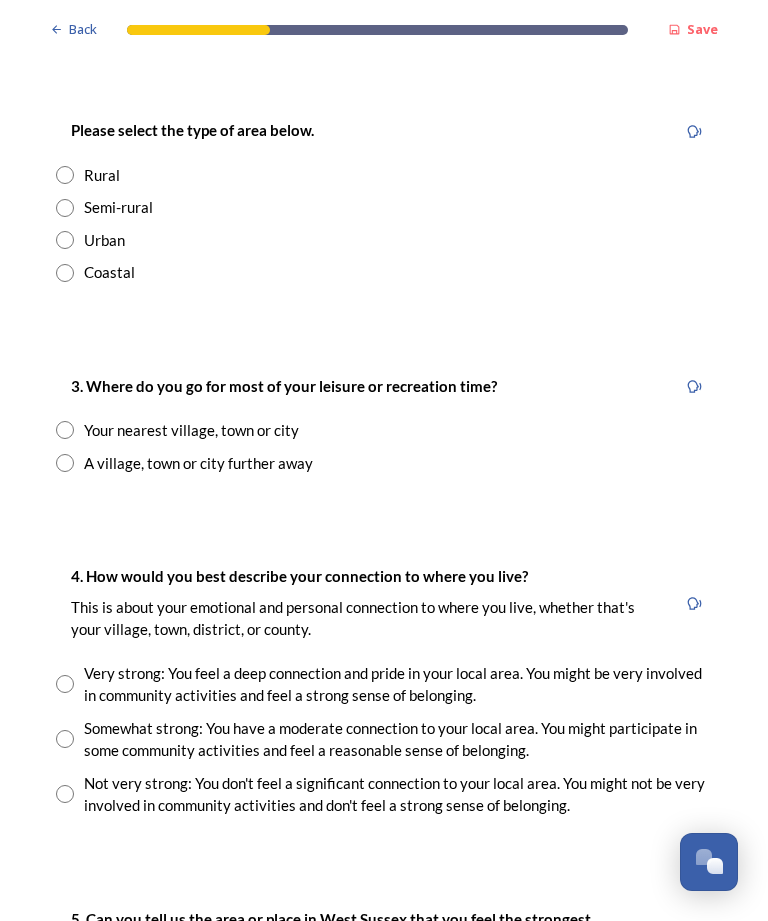 click at bounding box center [65, 273] 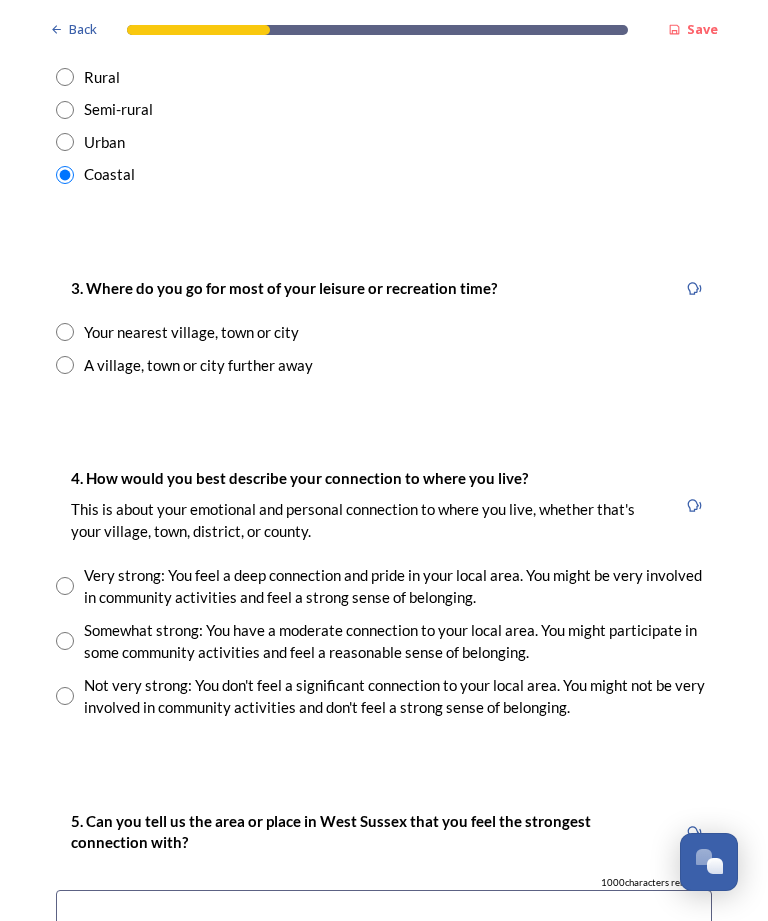 scroll, scrollTop: 1136, scrollLeft: 0, axis: vertical 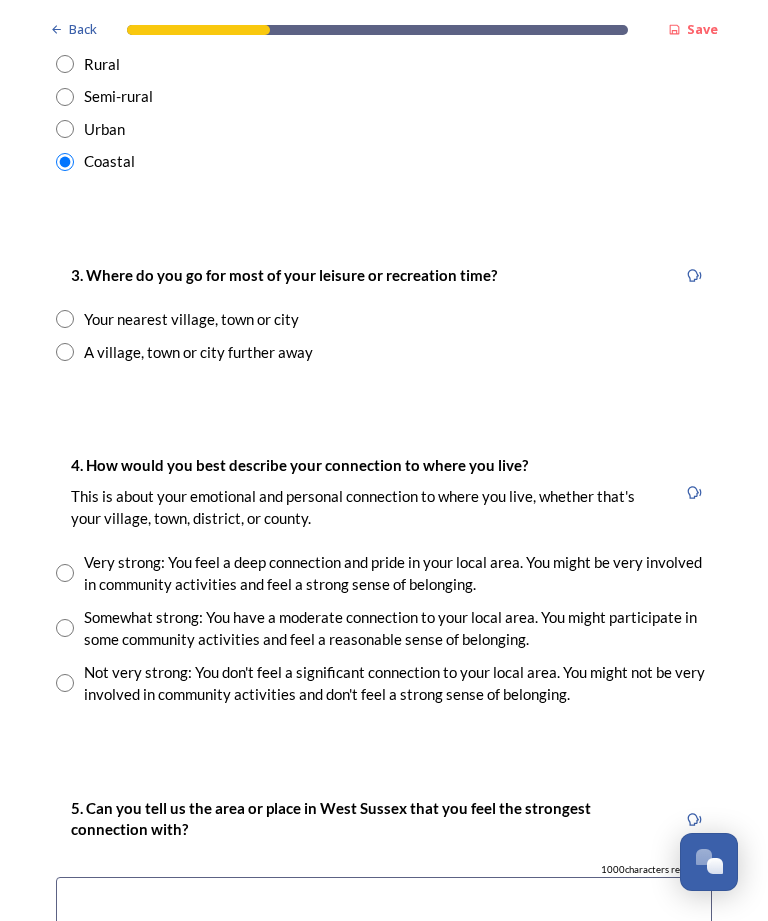 click at bounding box center [65, 319] 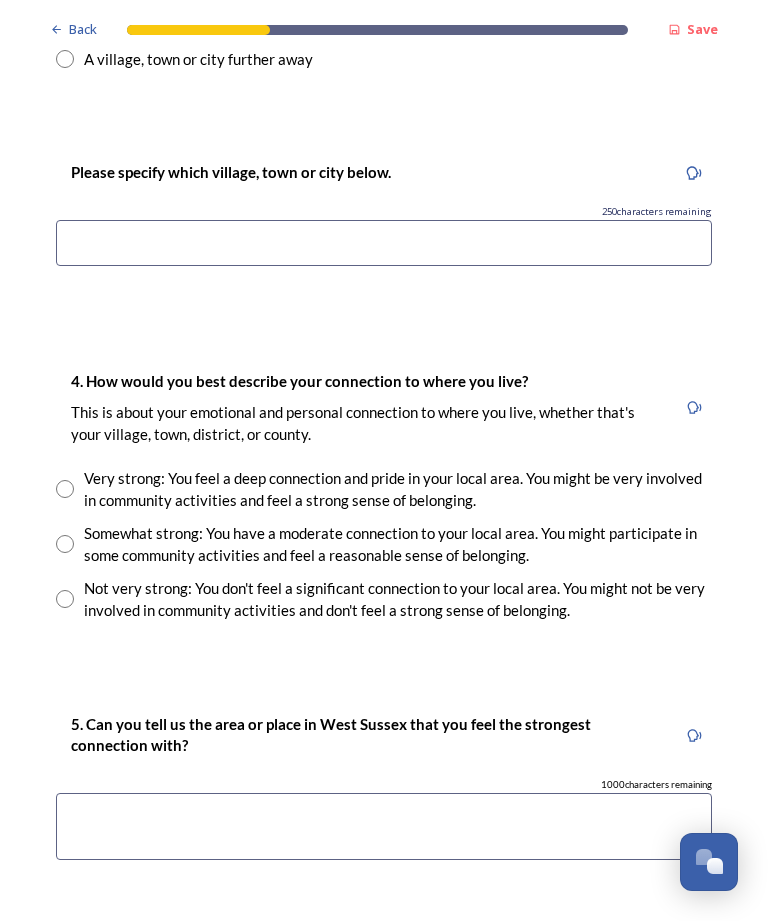 scroll, scrollTop: 1431, scrollLeft: 0, axis: vertical 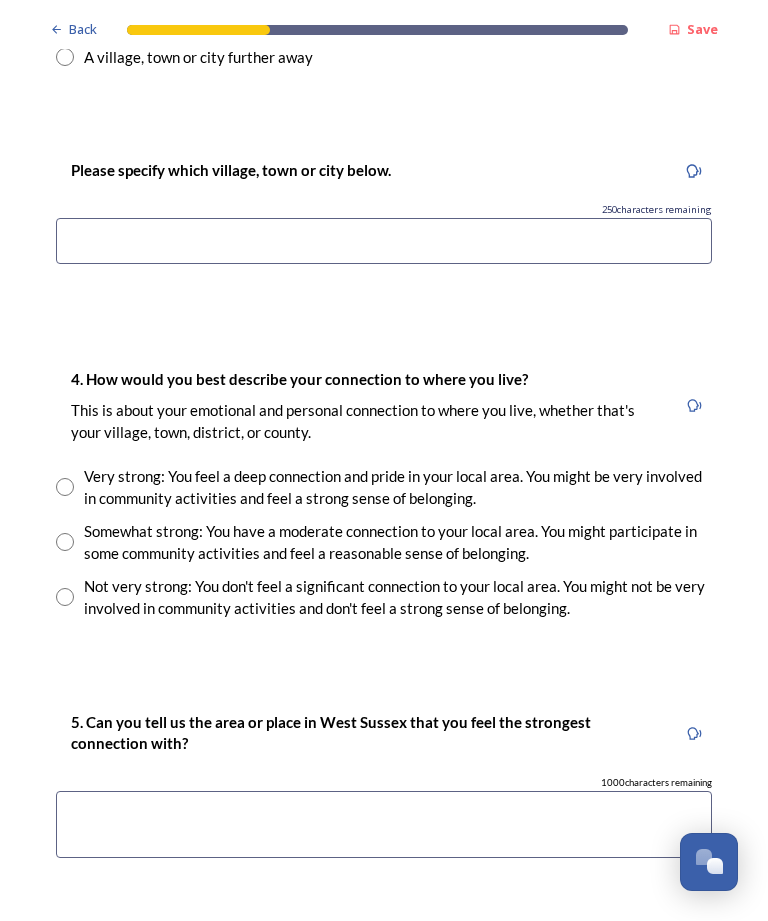 click at bounding box center (384, 241) 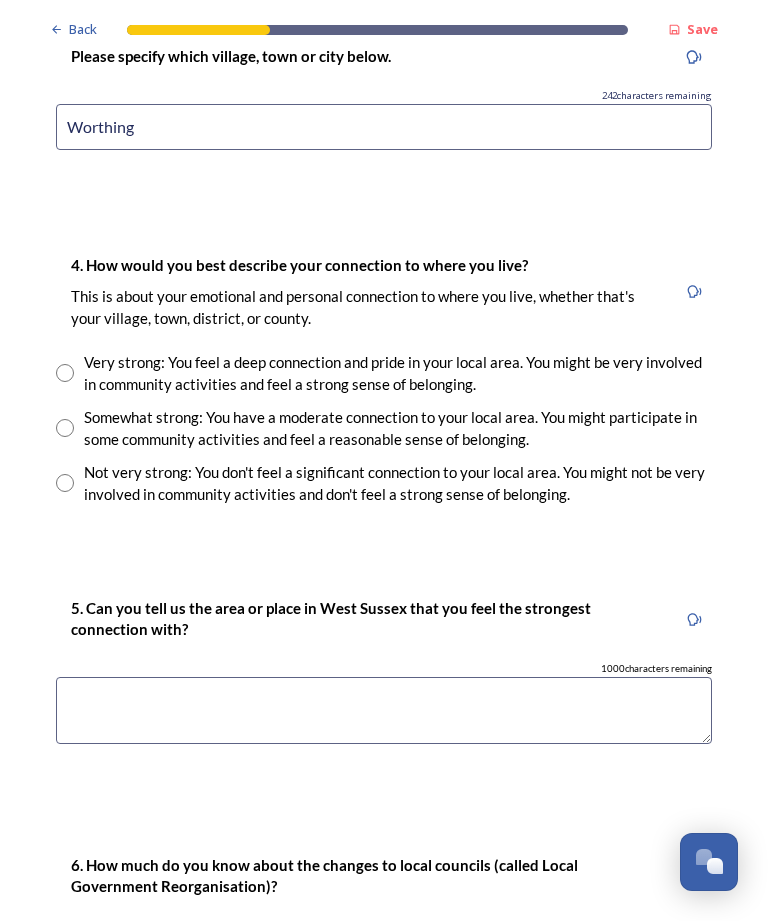 scroll, scrollTop: 1574, scrollLeft: 0, axis: vertical 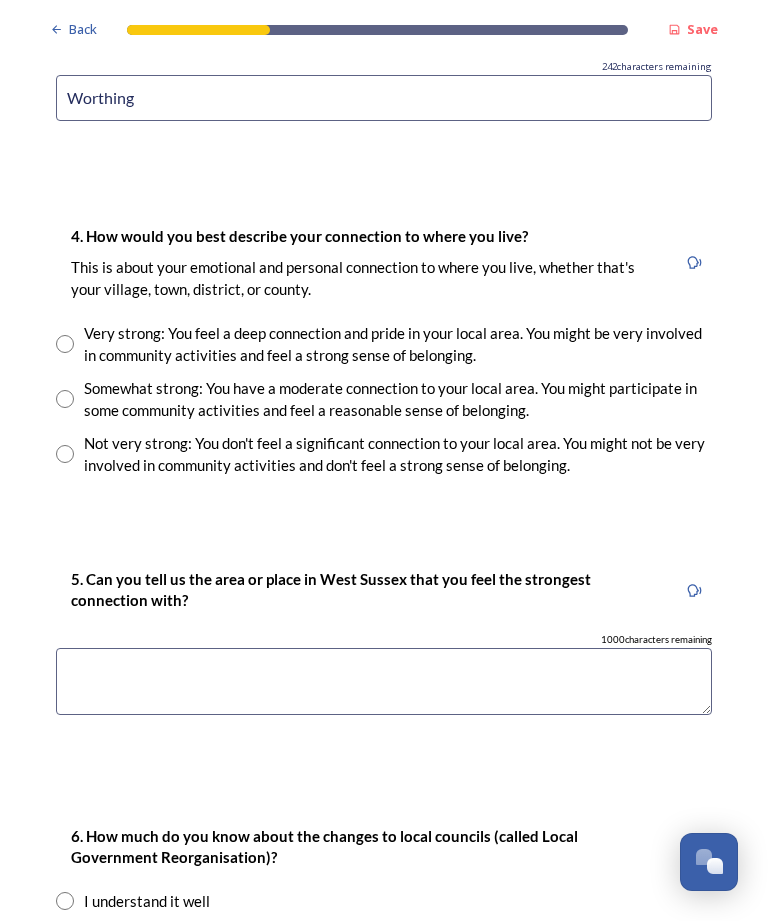 type on "Worthing" 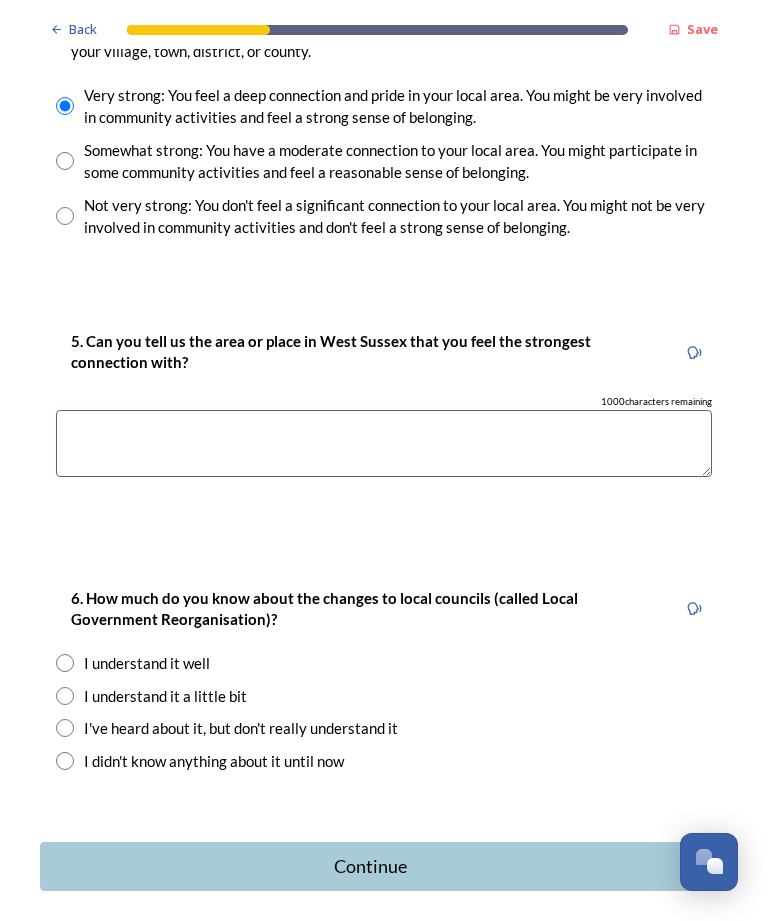 scroll, scrollTop: 1811, scrollLeft: 0, axis: vertical 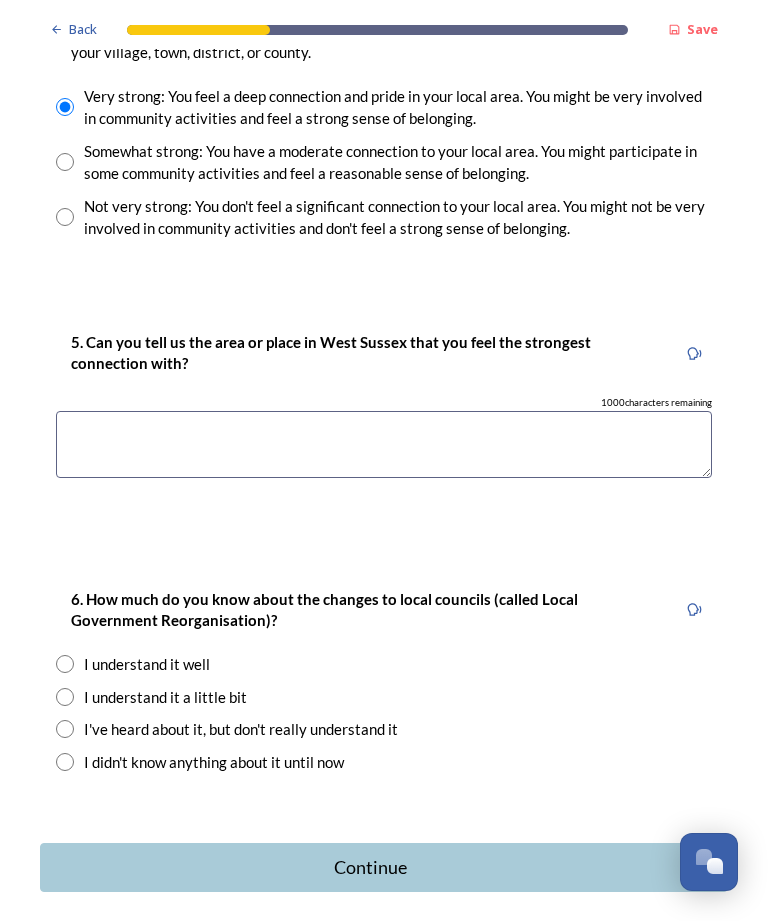 click at bounding box center [384, 444] 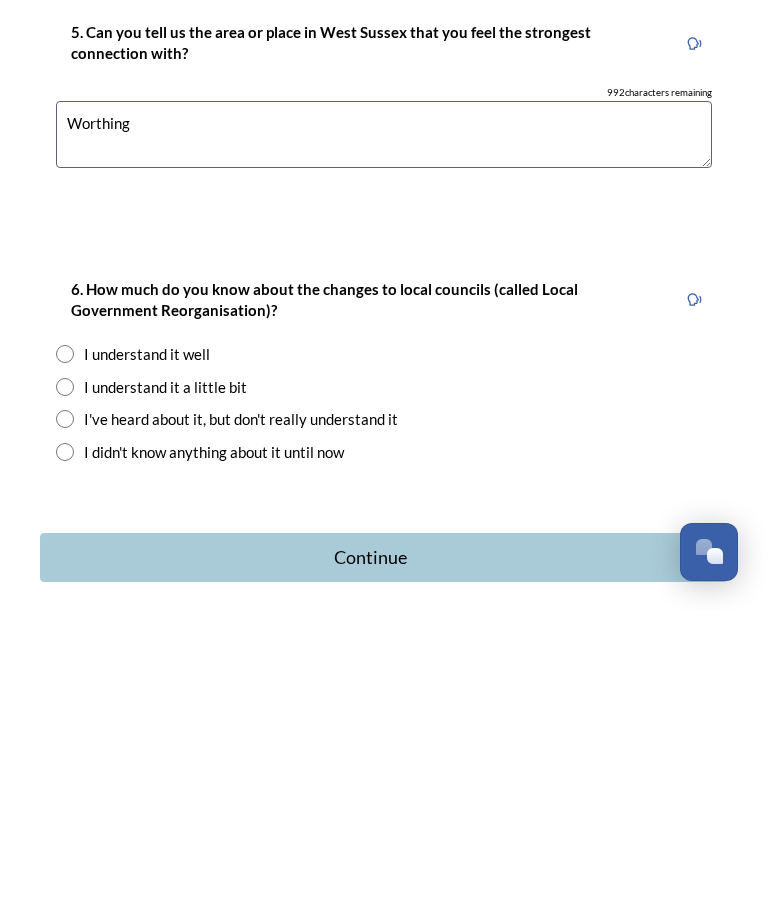 type on "Worthing" 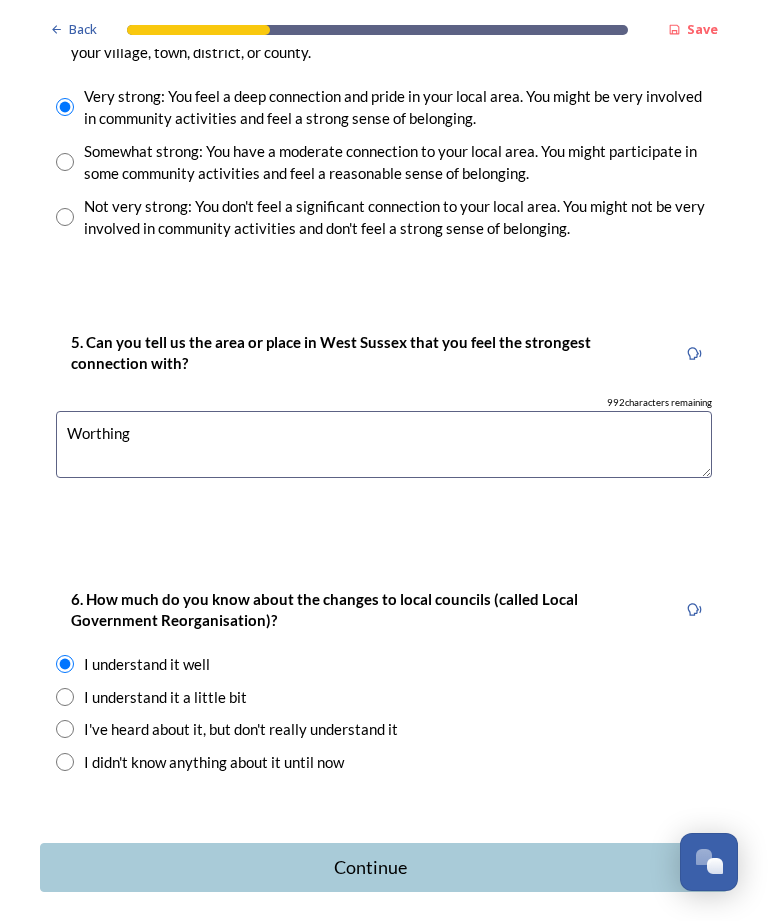 click on "Continue" at bounding box center (370, 867) 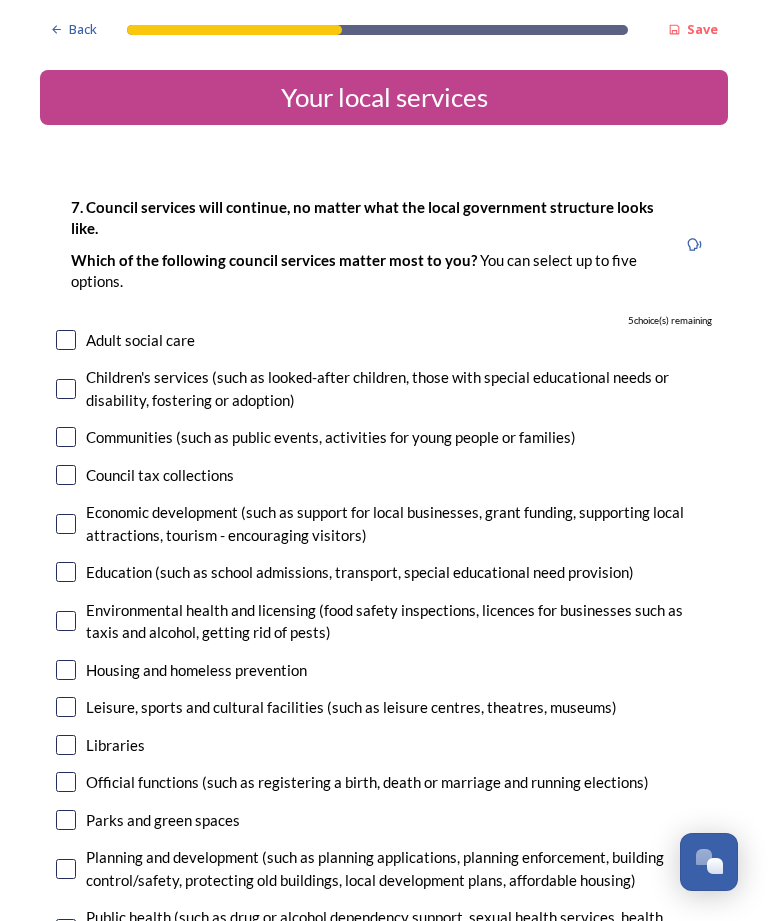 click at bounding box center [66, 524] 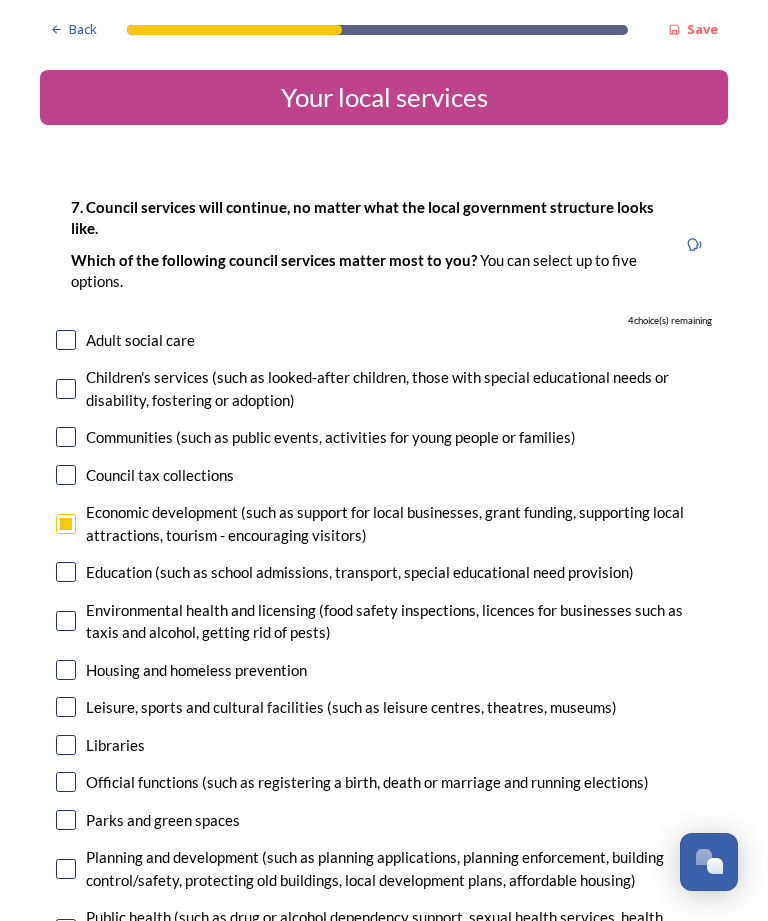 click at bounding box center (66, 572) 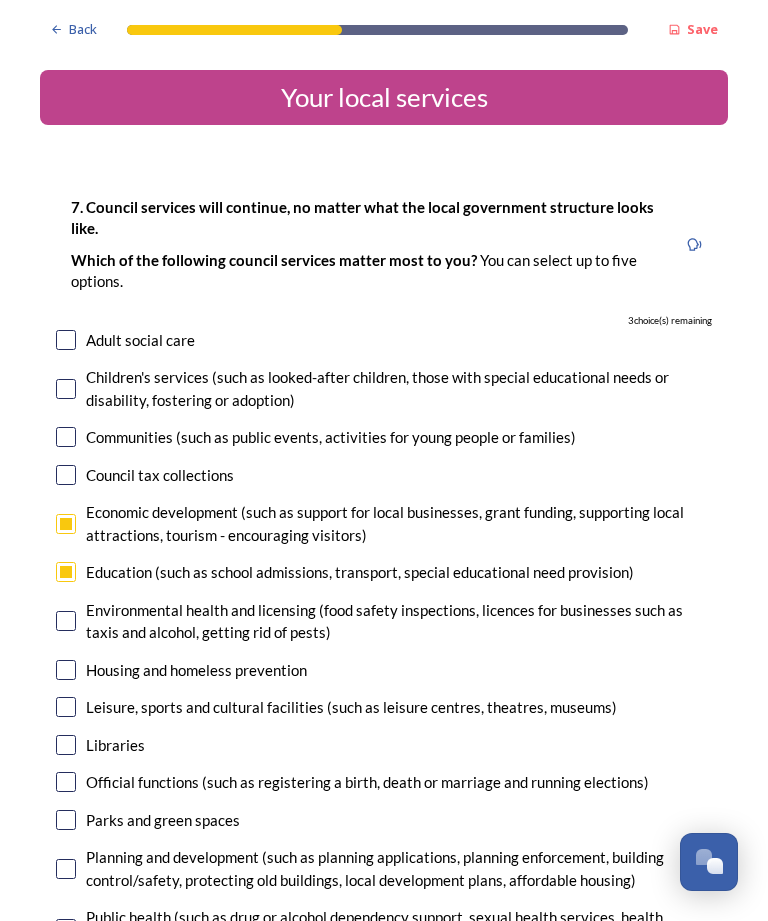 click at bounding box center [66, 621] 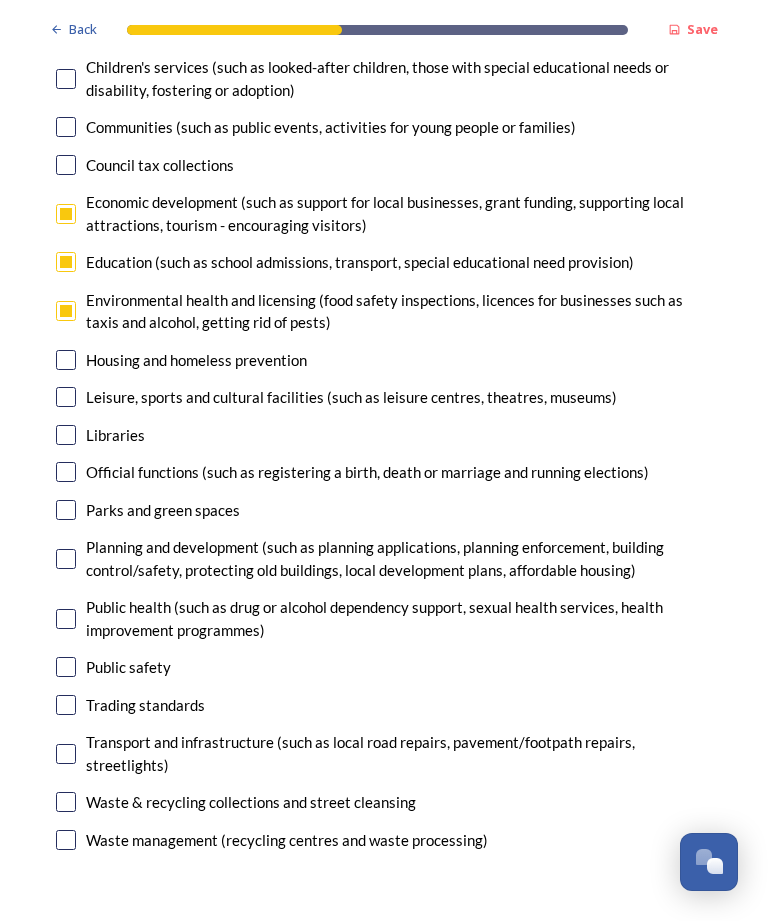 scroll, scrollTop: 311, scrollLeft: 0, axis: vertical 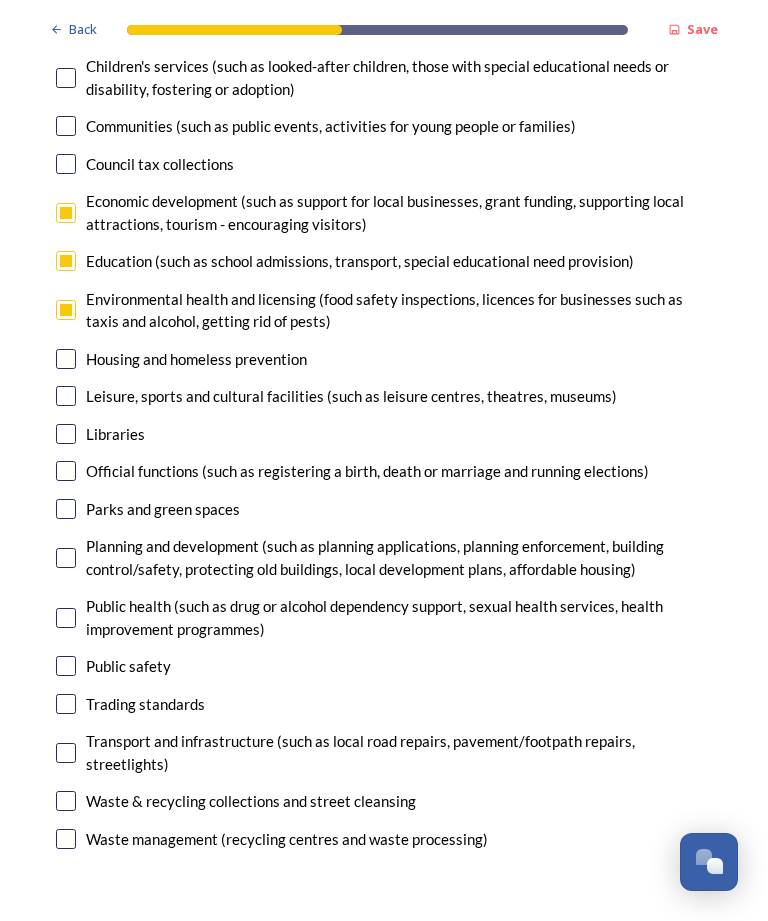 click on "Housing and homeless prevention" at bounding box center (384, 359) 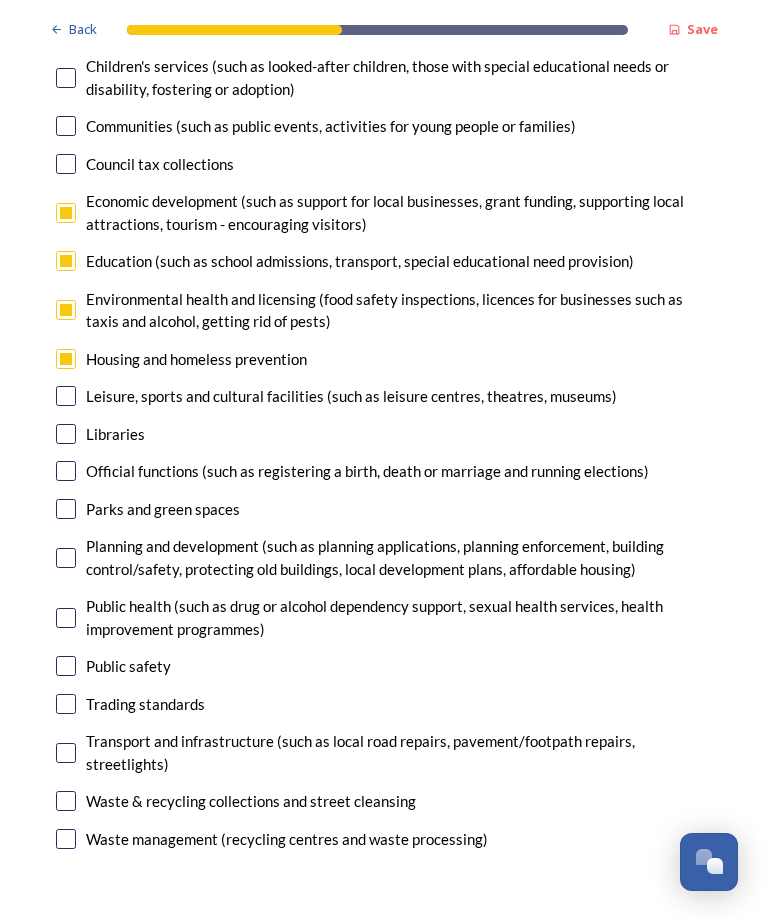 checkbox on "true" 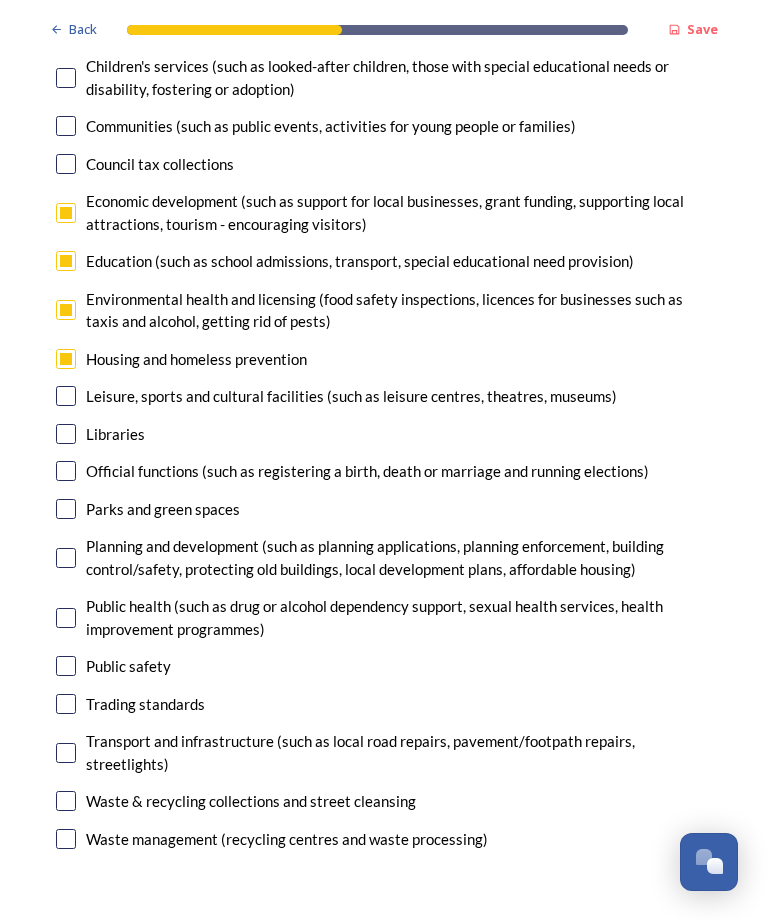 click at bounding box center [66, 753] 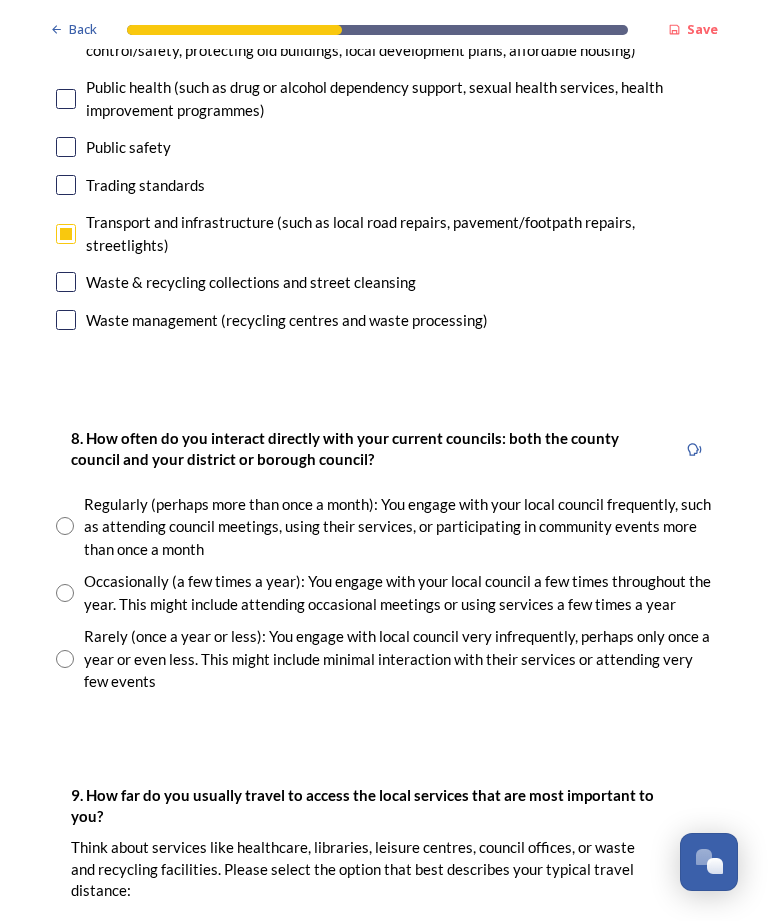 scroll, scrollTop: 830, scrollLeft: 0, axis: vertical 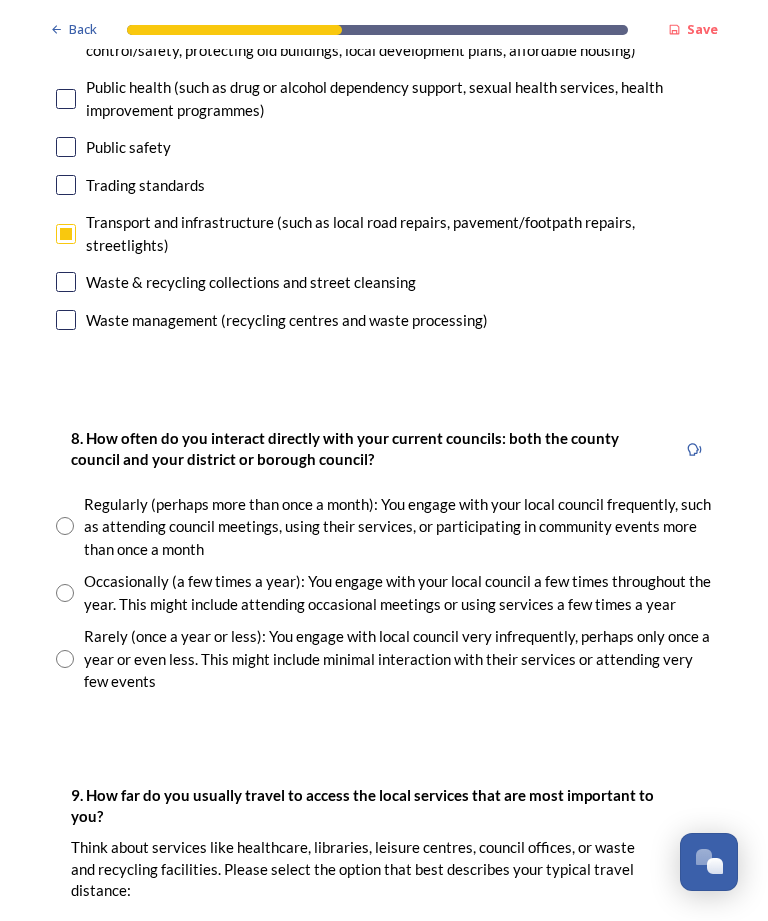 click at bounding box center [65, 526] 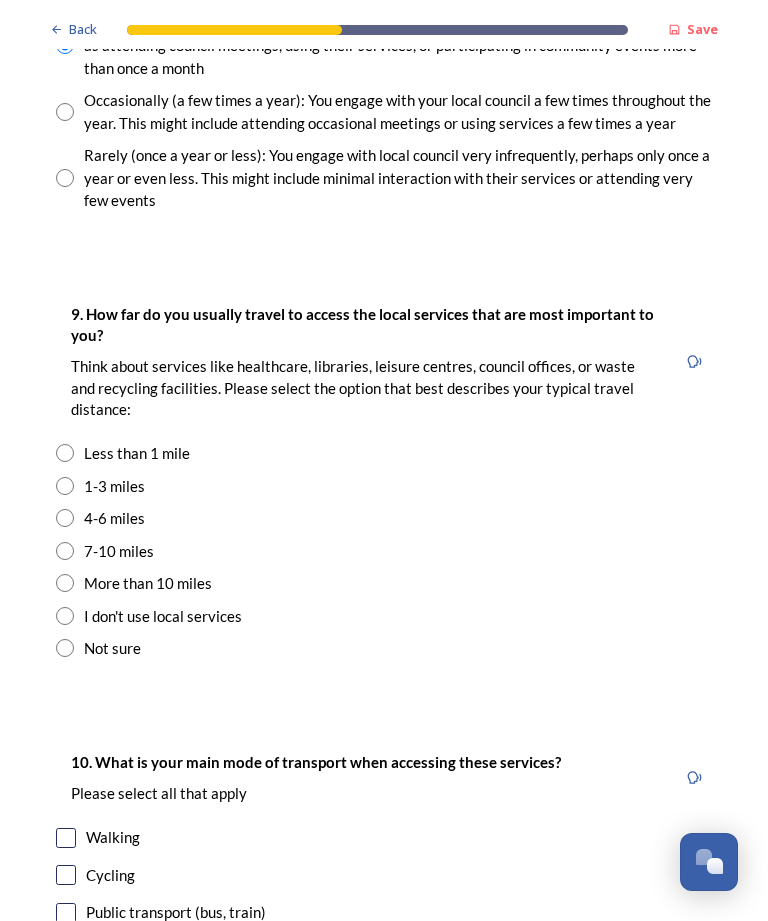 scroll, scrollTop: 1311, scrollLeft: 0, axis: vertical 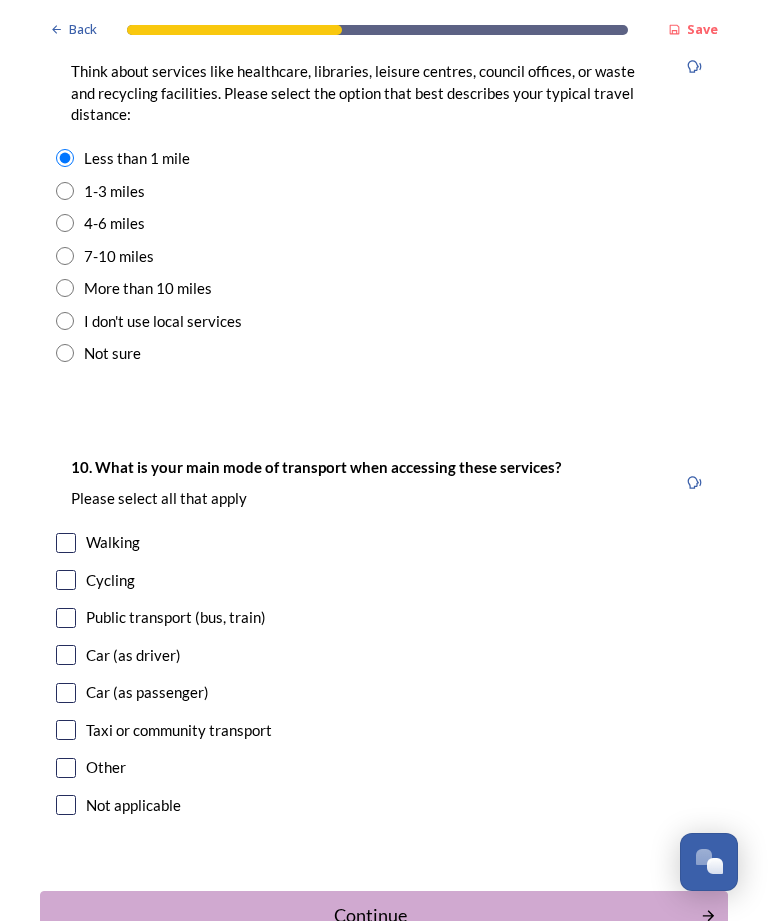 click at bounding box center (66, 543) 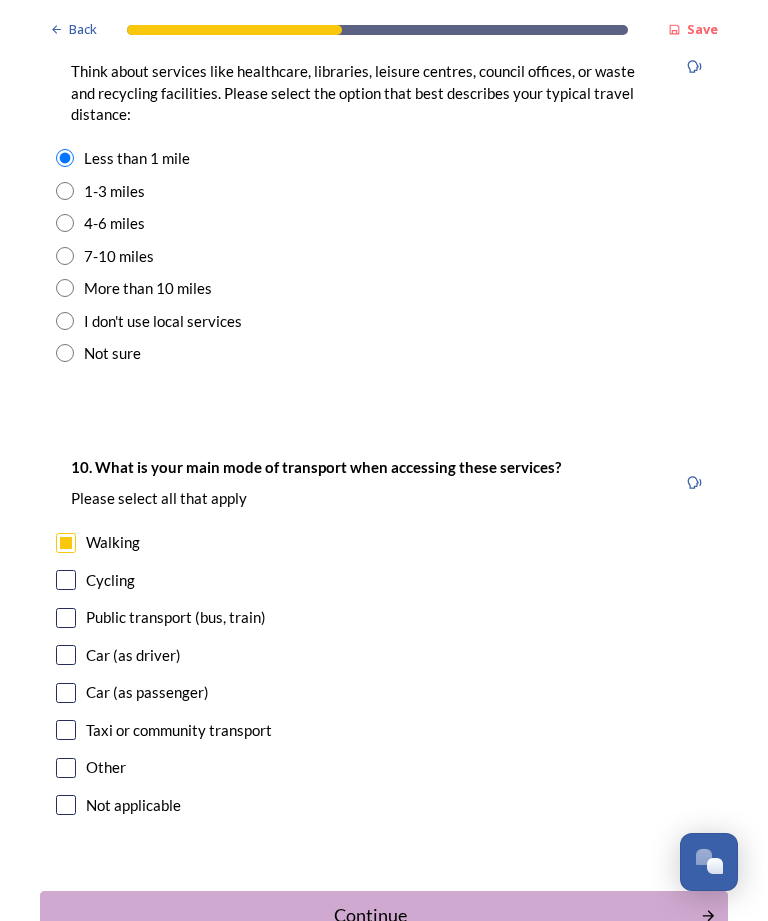 click at bounding box center (66, 618) 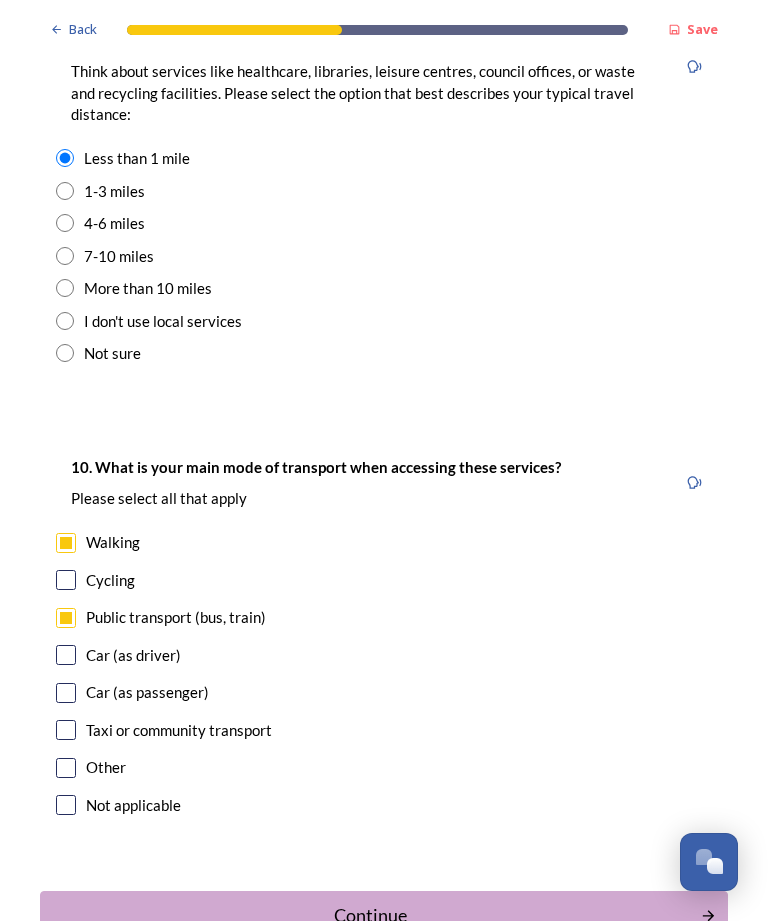 click at bounding box center (66, 655) 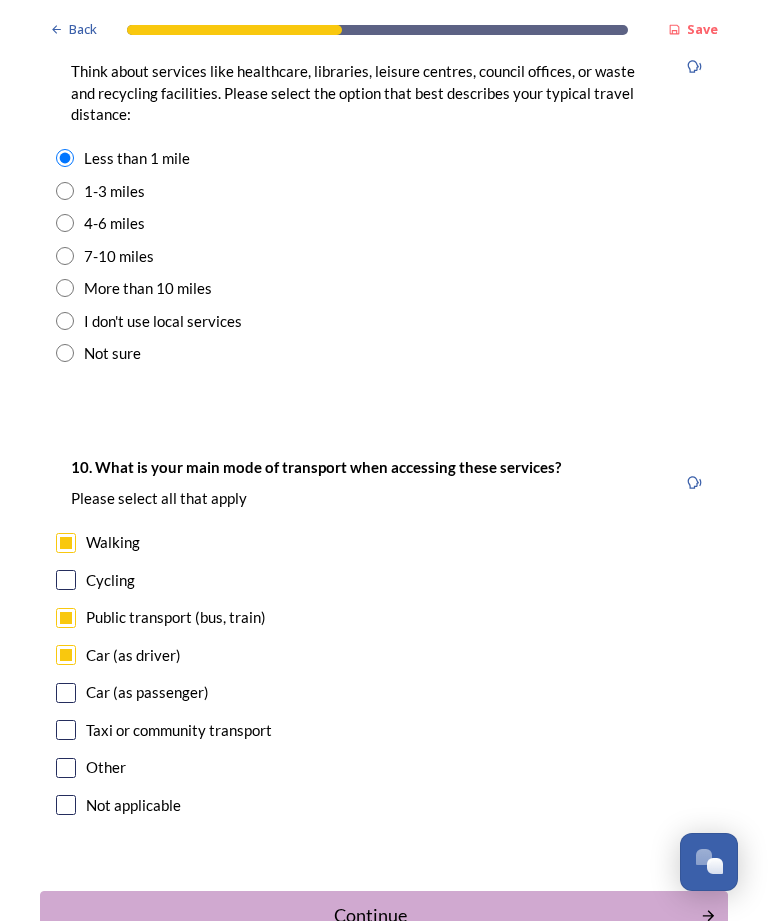 click on "Continue" at bounding box center [370, 915] 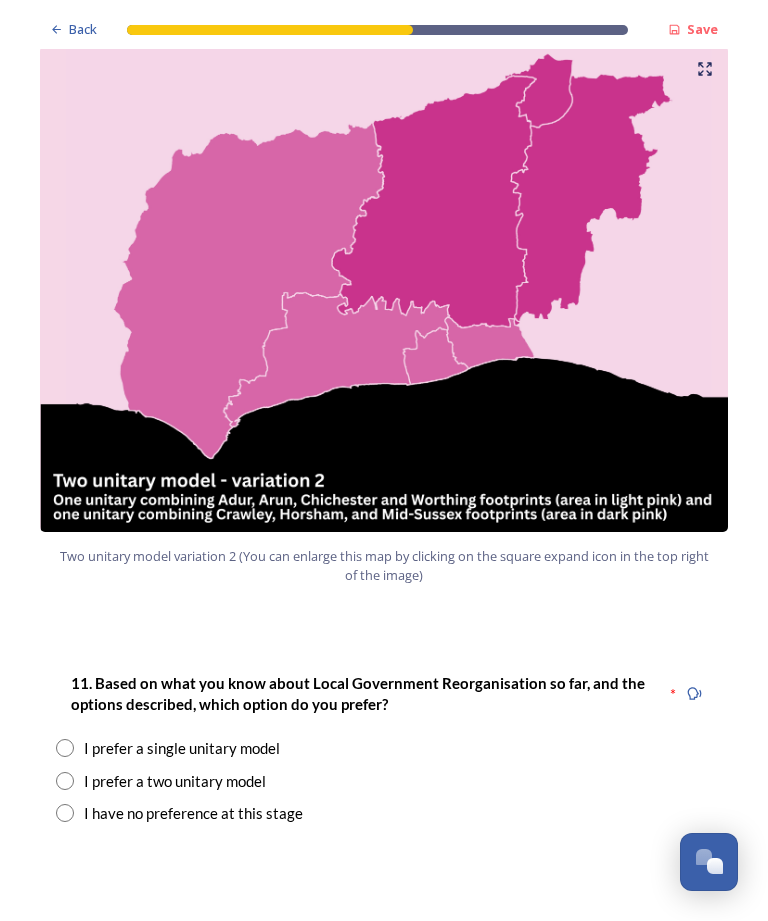 scroll, scrollTop: 2046, scrollLeft: 0, axis: vertical 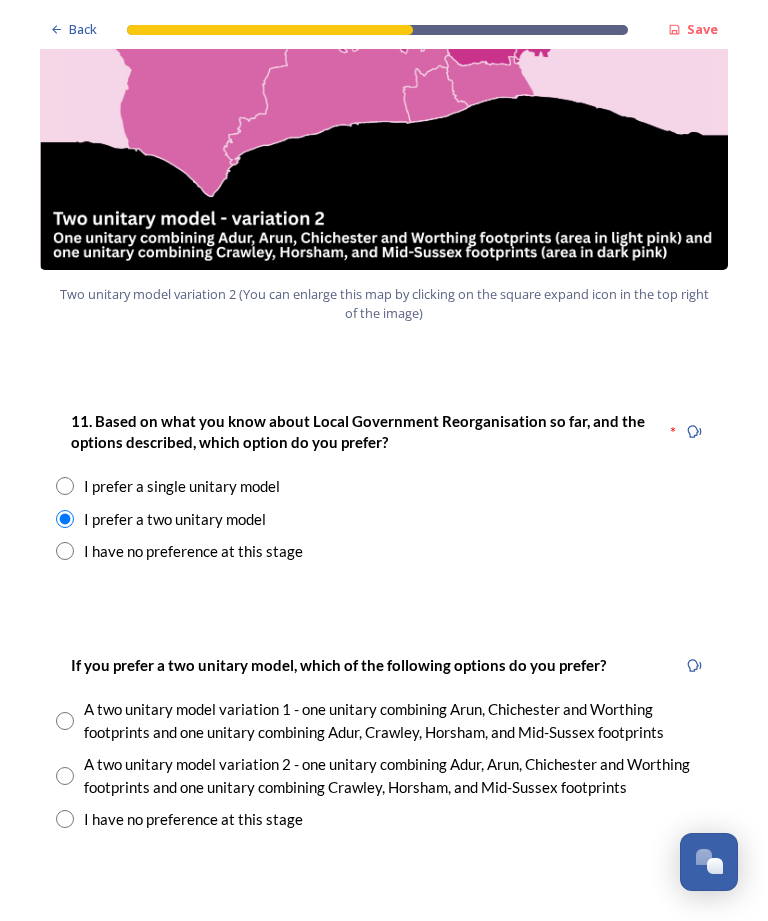 click at bounding box center (65, 776) 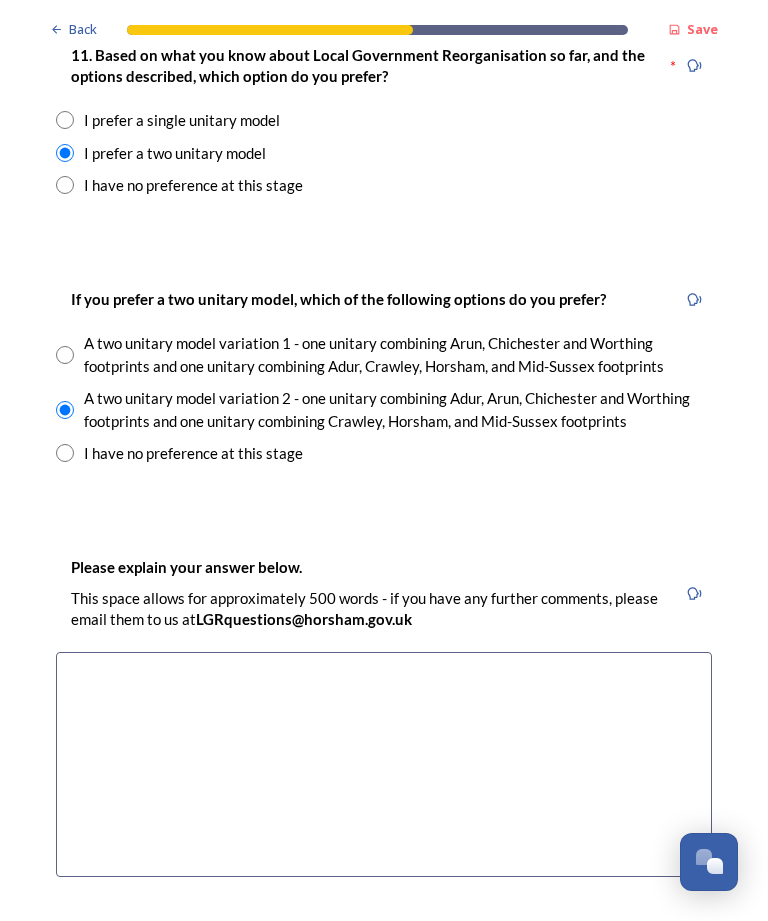 scroll, scrollTop: 2677, scrollLeft: 0, axis: vertical 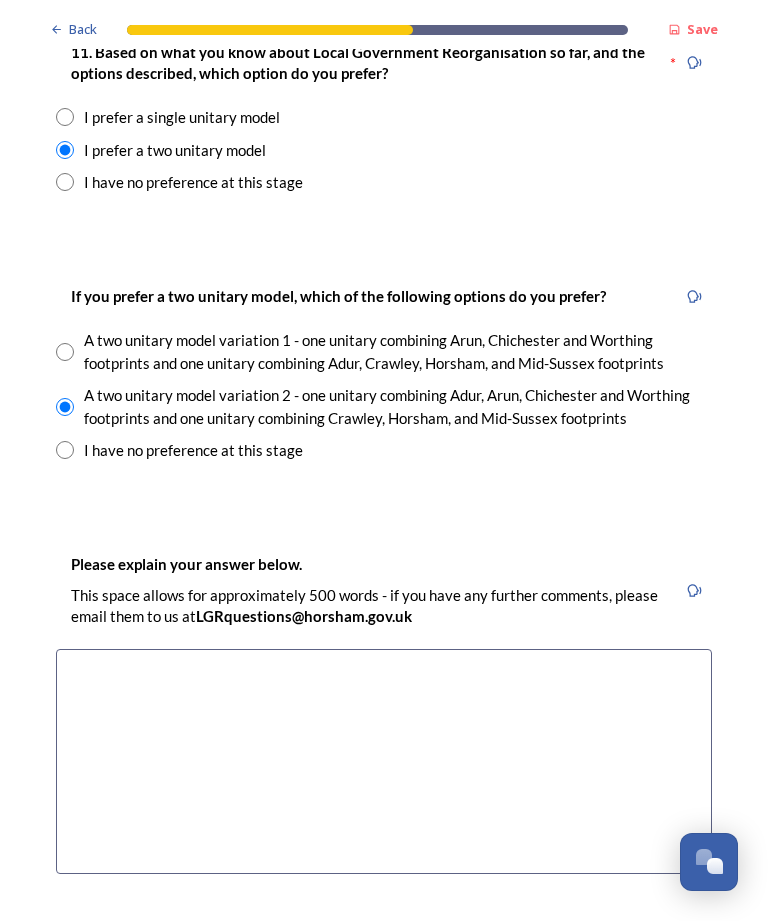 click at bounding box center (384, 761) 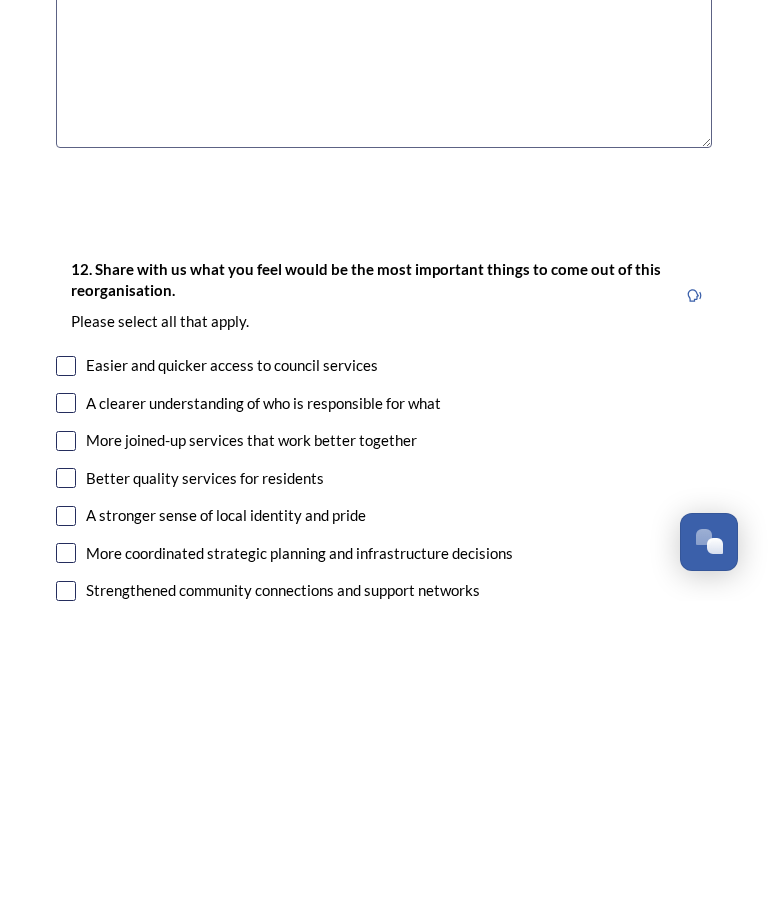 scroll, scrollTop: 3086, scrollLeft: 0, axis: vertical 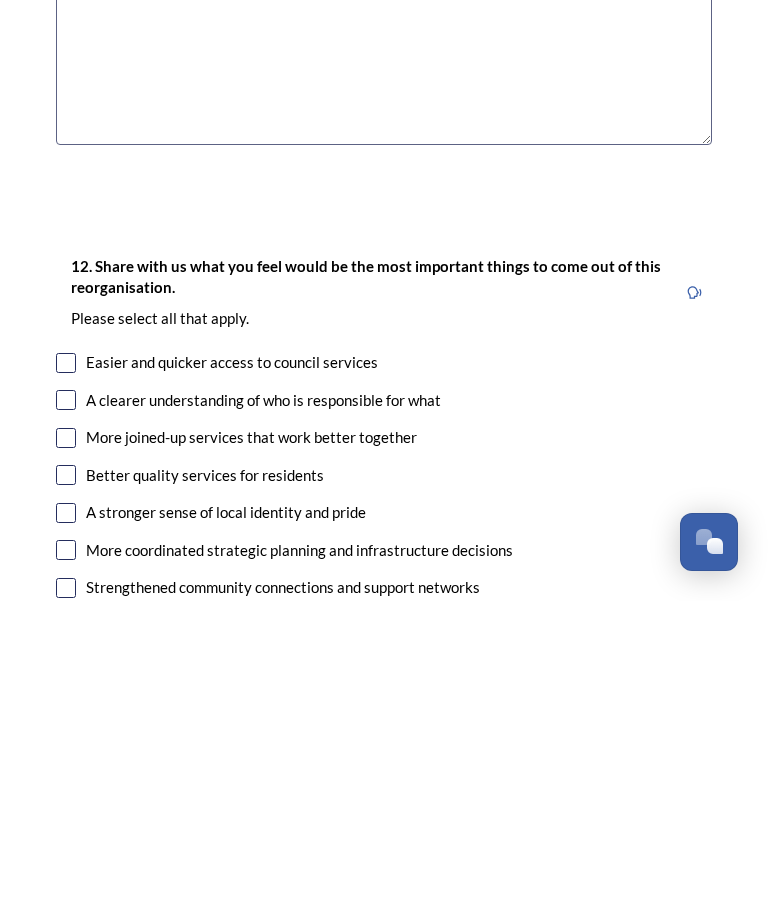 type on "Option would be basically the coastal strip with similar issues economic etc" 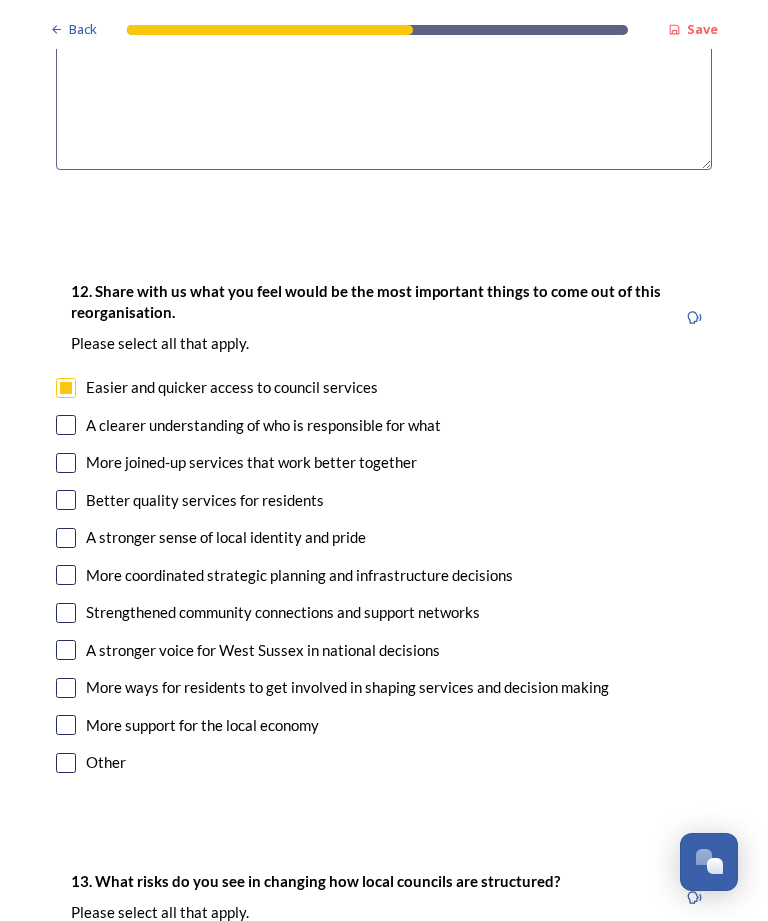 scroll, scrollTop: 3382, scrollLeft: 0, axis: vertical 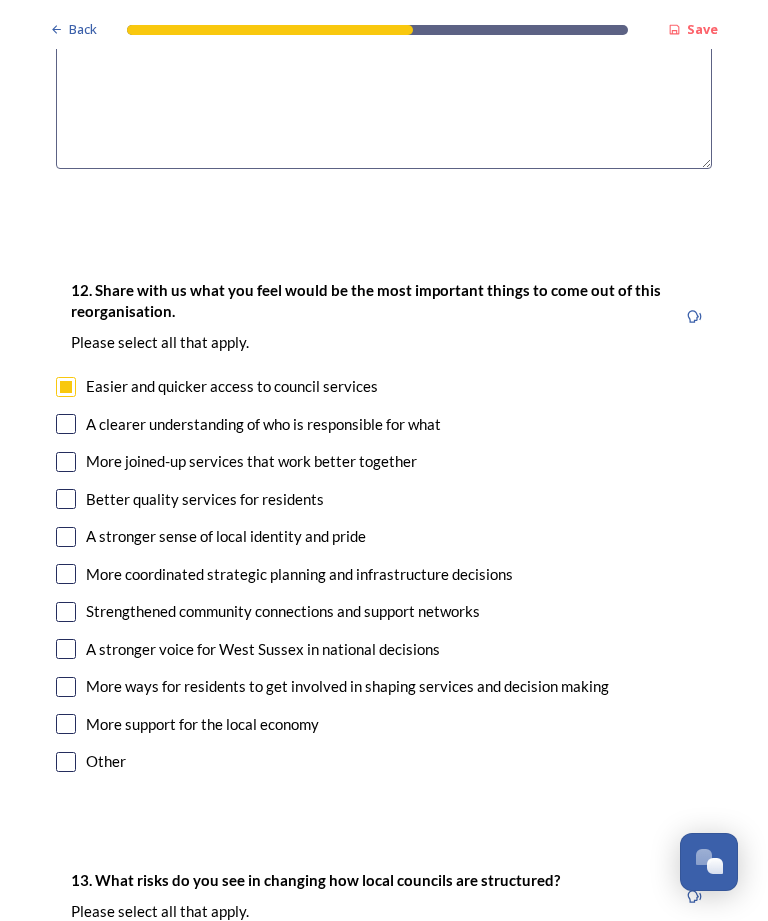 click at bounding box center [66, 424] 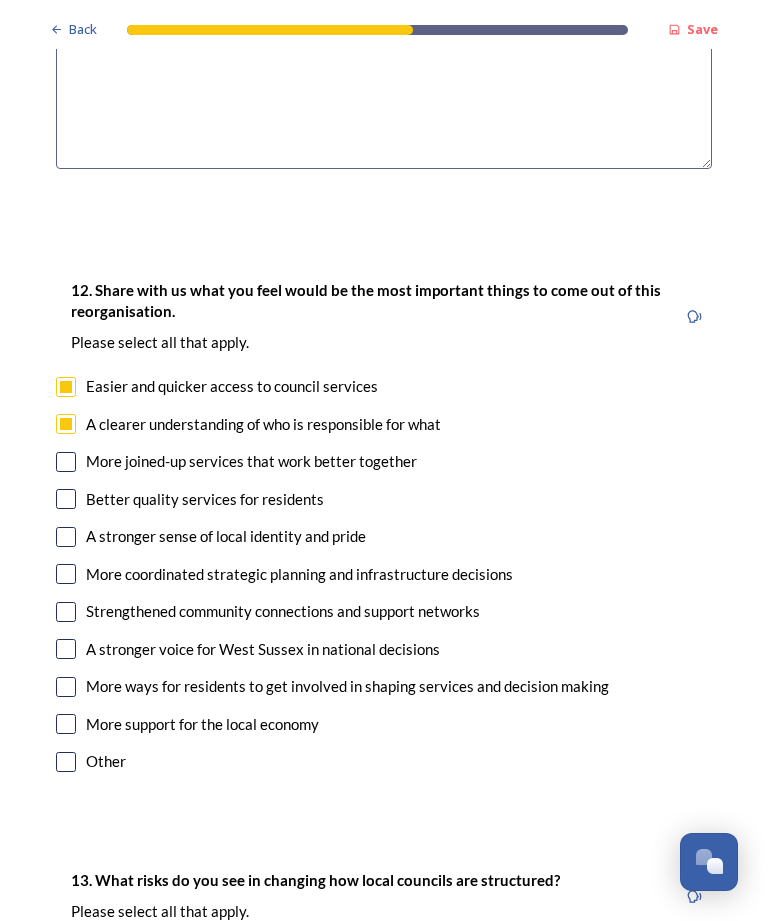click at bounding box center (66, 462) 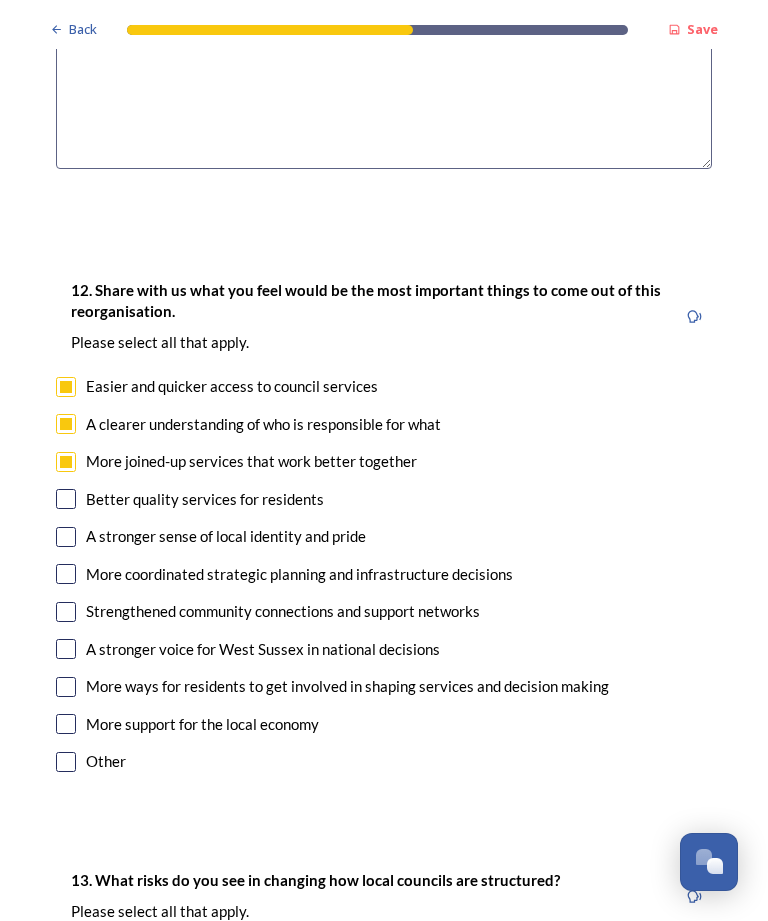 click at bounding box center (66, 499) 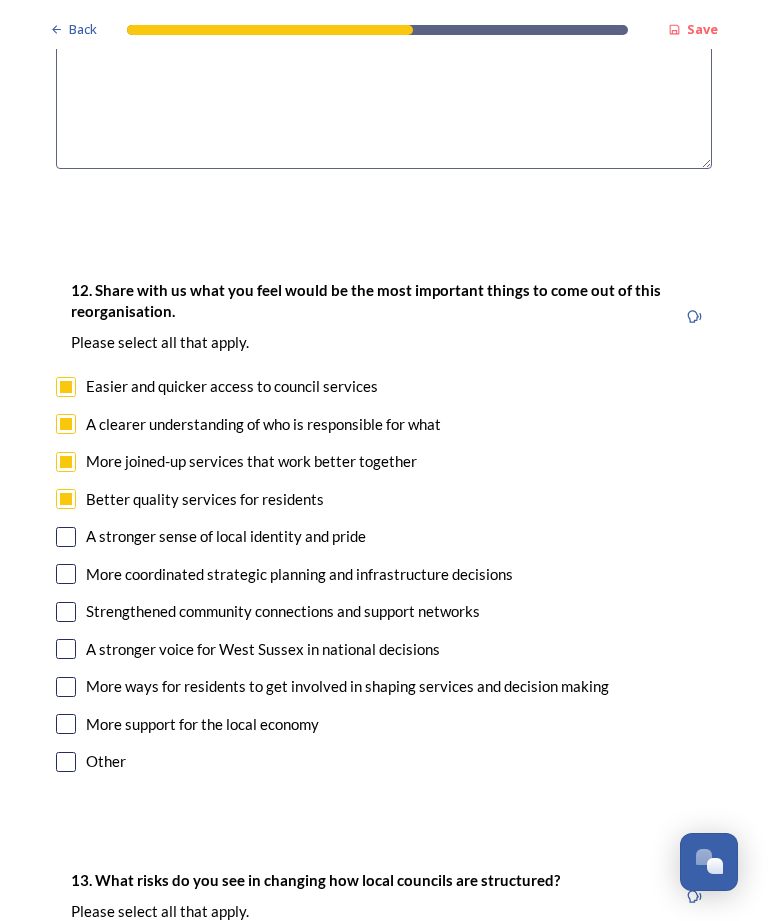 click at bounding box center (66, 537) 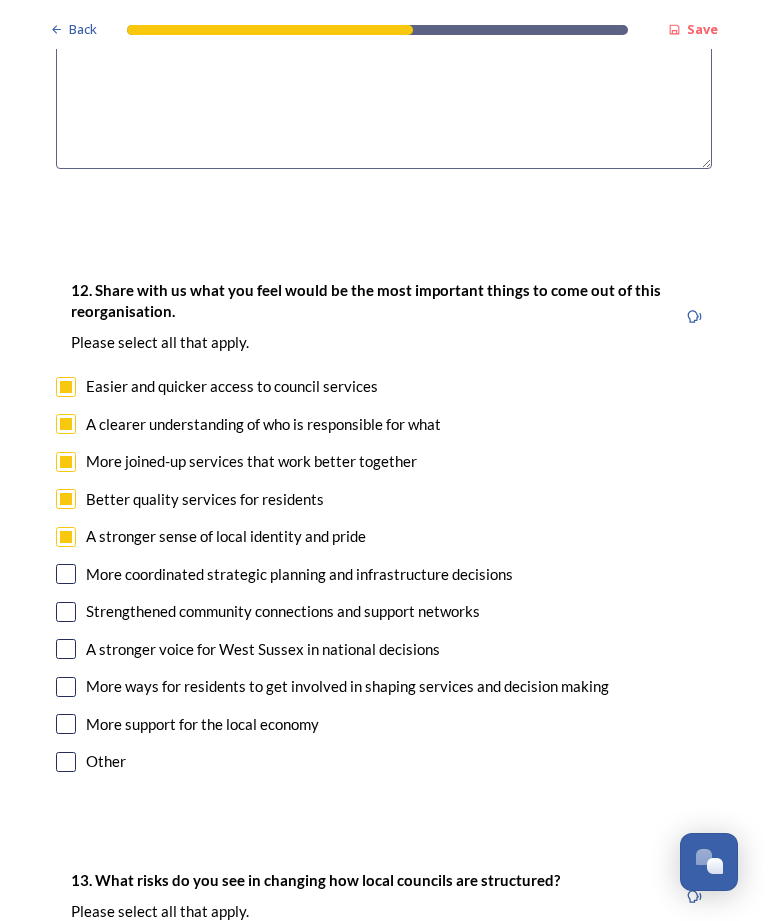 click at bounding box center [66, 574] 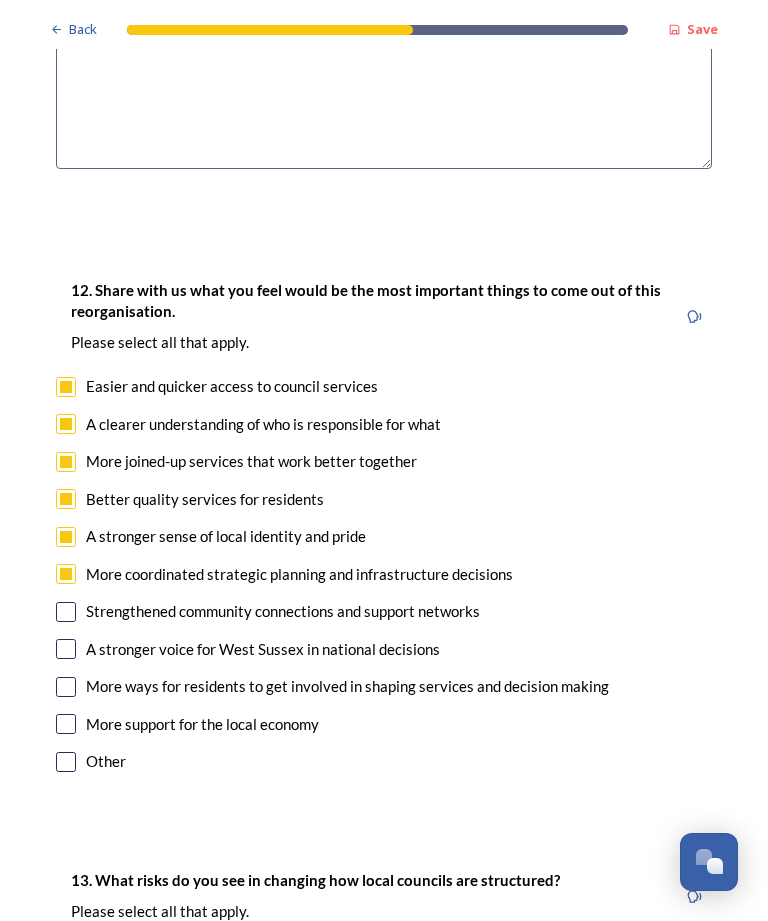 click at bounding box center (66, 612) 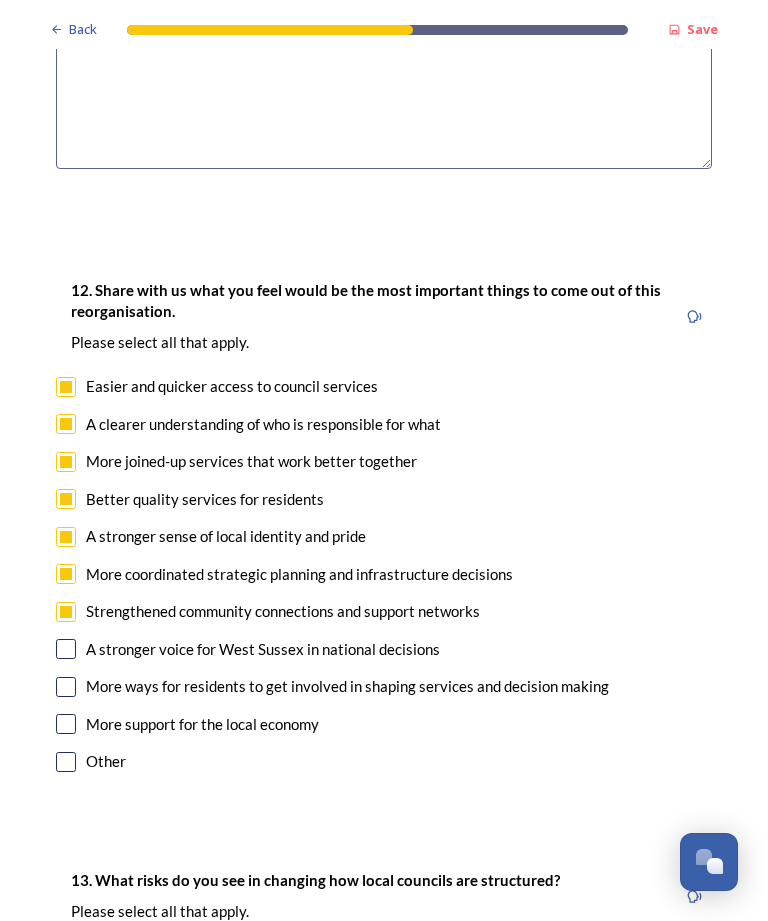click at bounding box center [66, 687] 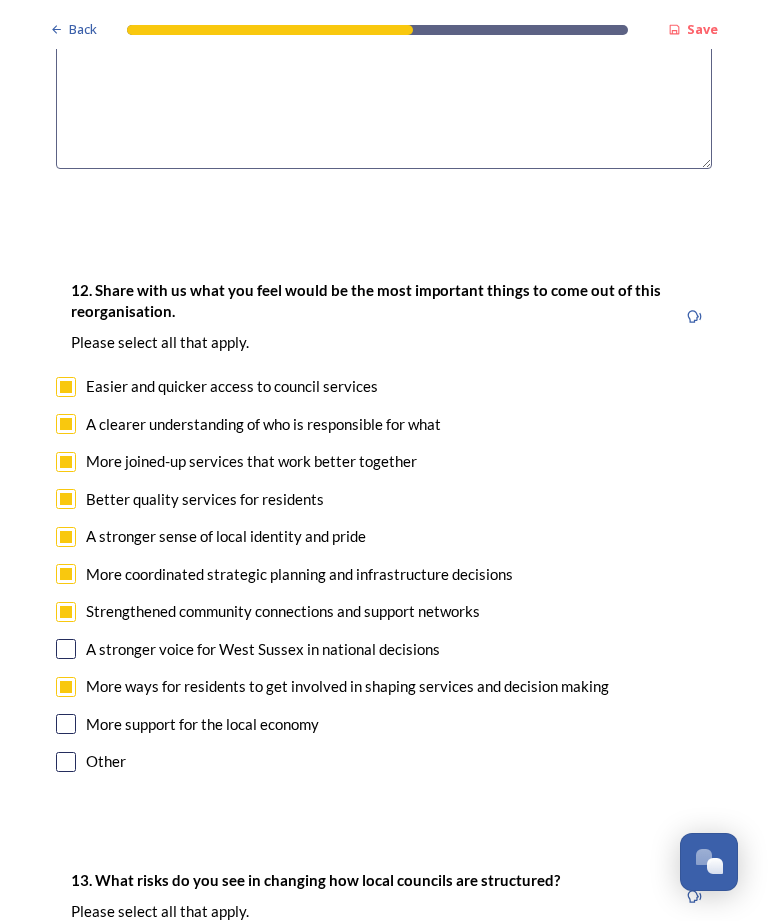 click on "More support for the local economy" at bounding box center (384, 724) 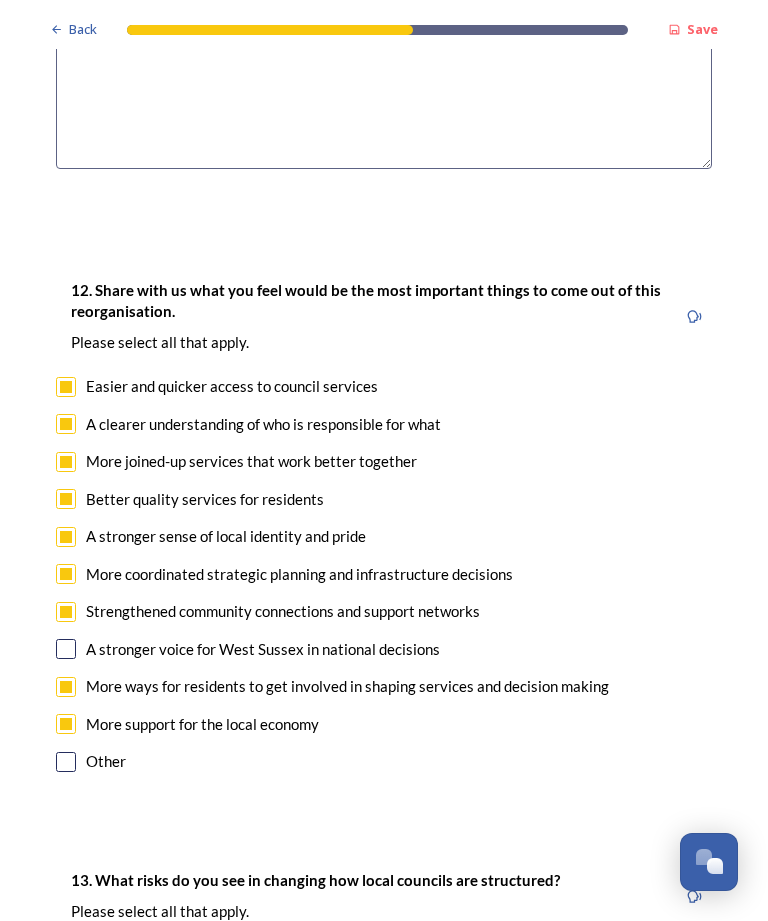 checkbox on "true" 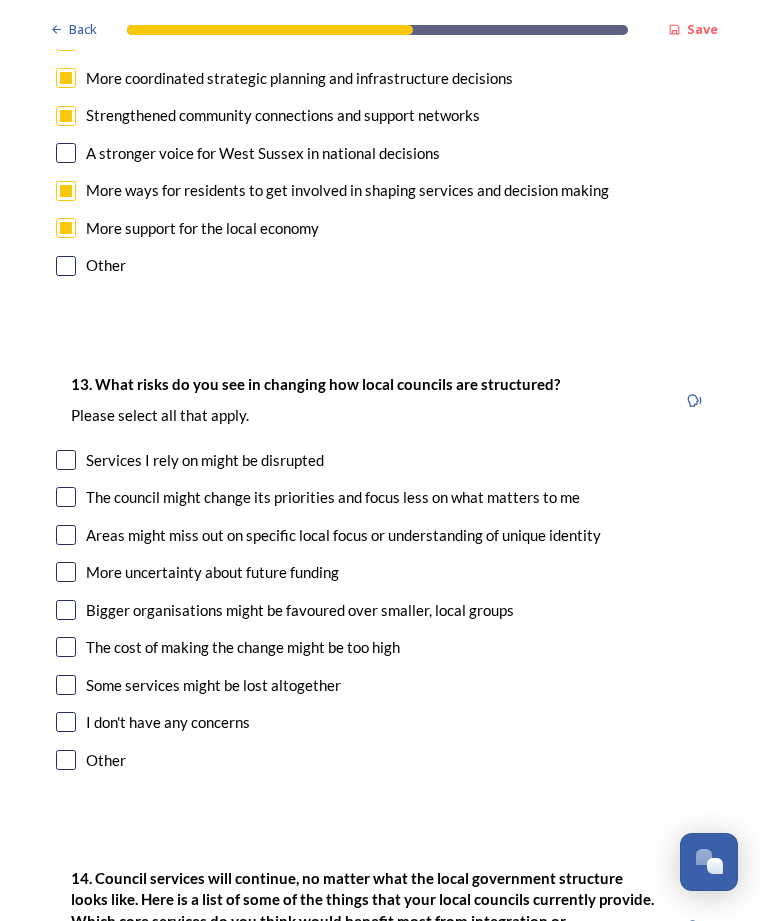 scroll, scrollTop: 3879, scrollLeft: 0, axis: vertical 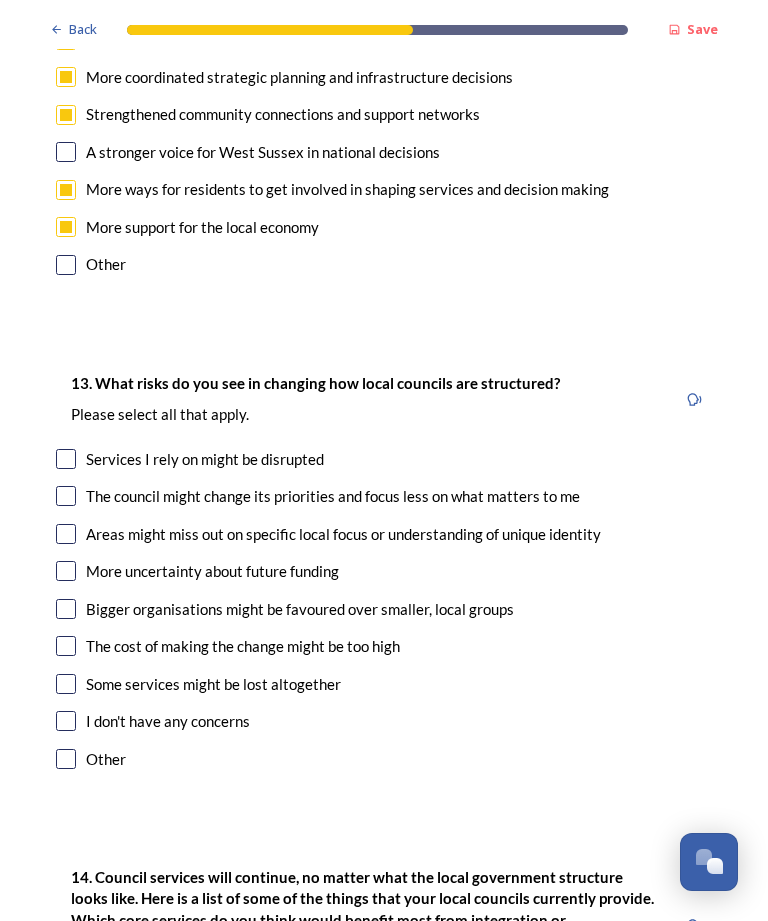 click at bounding box center [66, 721] 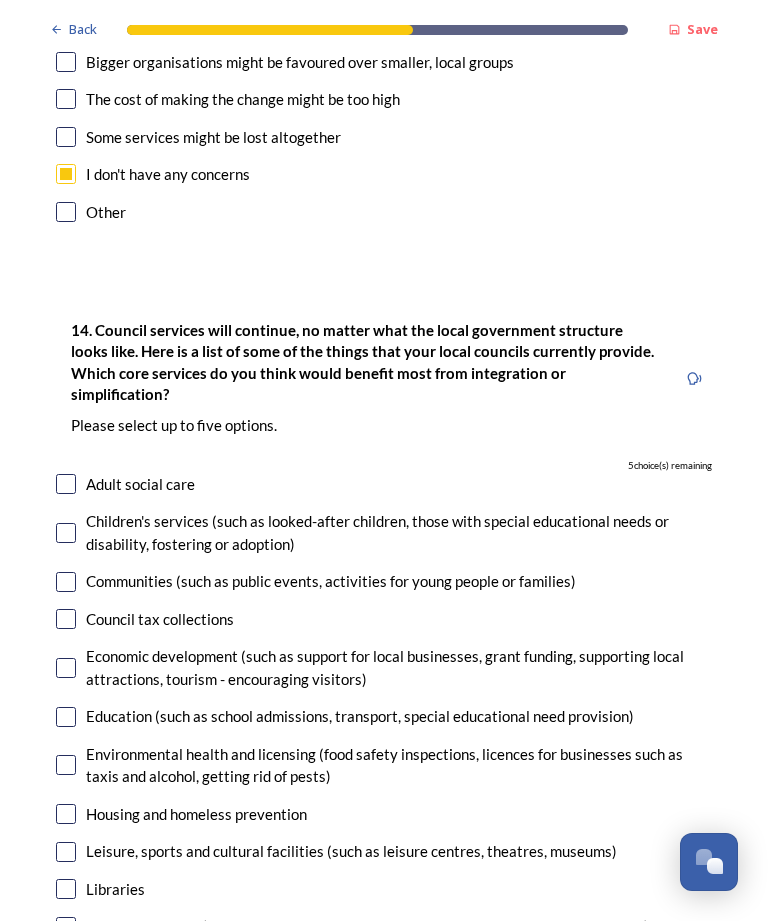 scroll, scrollTop: 4428, scrollLeft: 0, axis: vertical 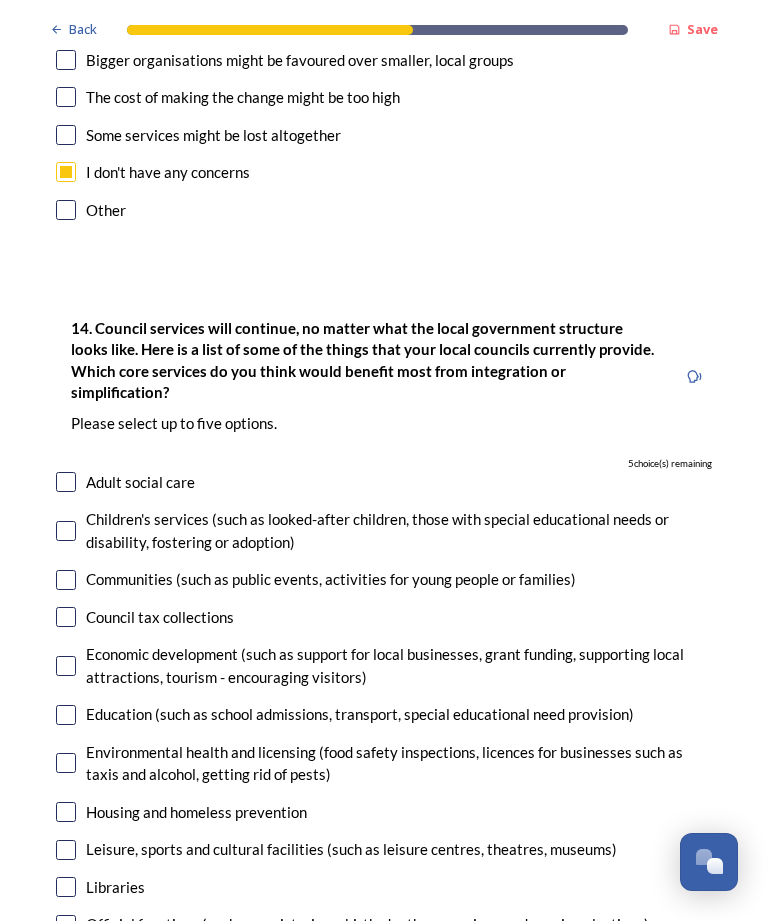 click at bounding box center (66, 812) 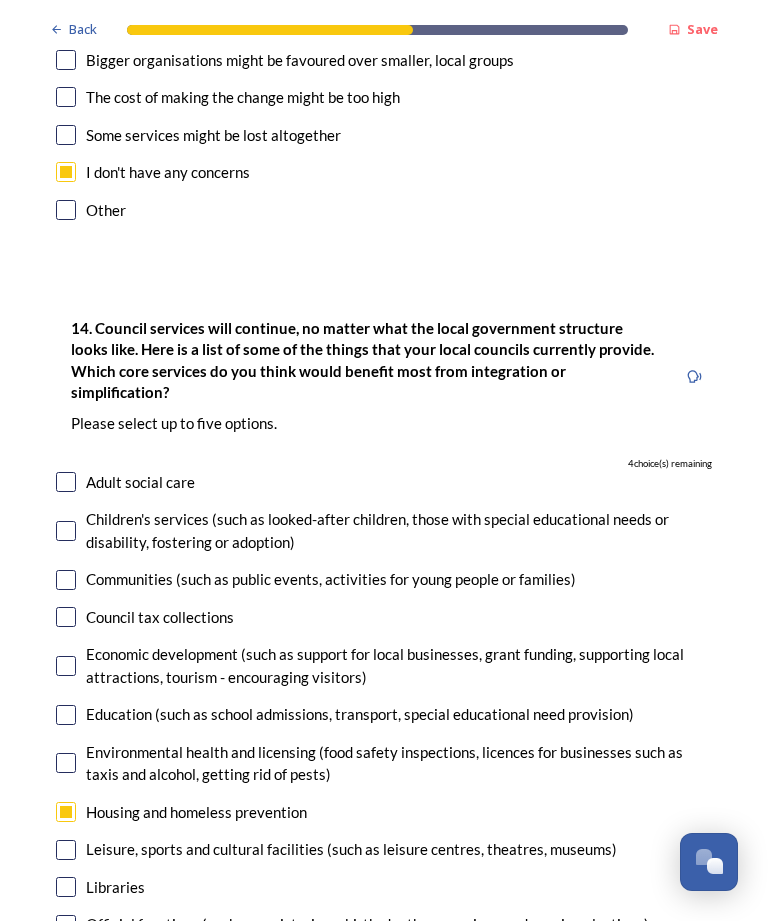 click at bounding box center (66, 763) 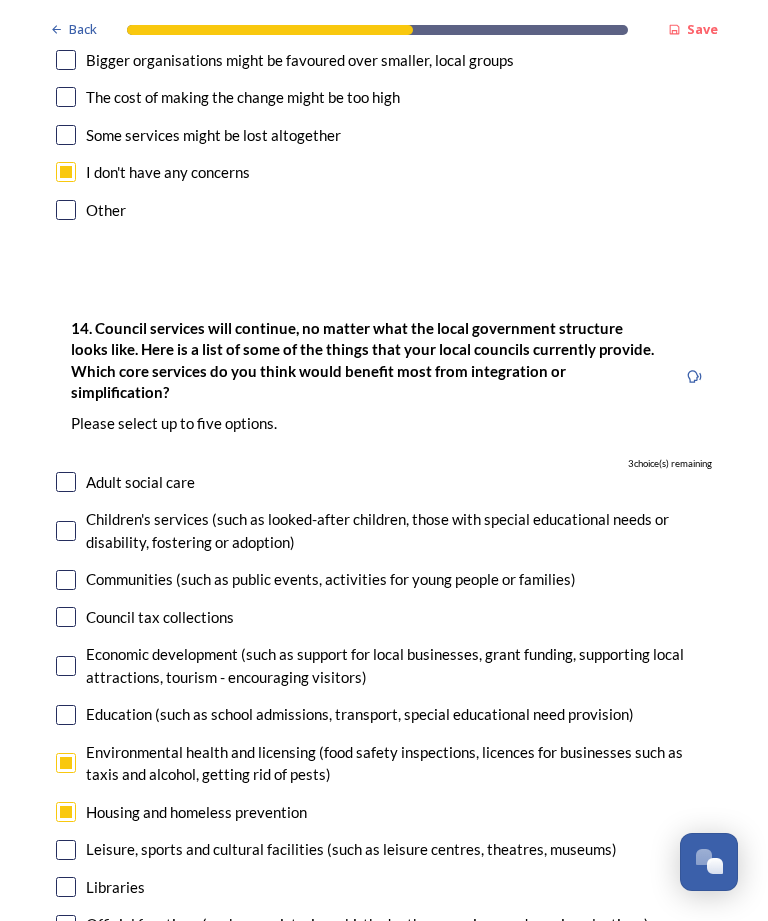 scroll, scrollTop: 4428, scrollLeft: 0, axis: vertical 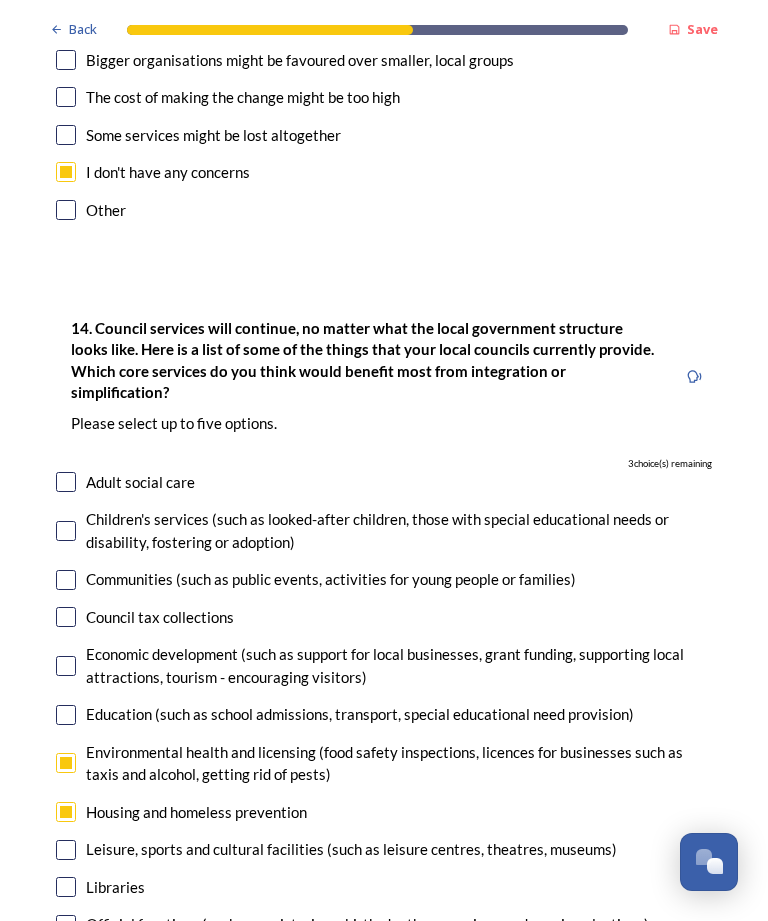 click on "Education (such as school admissions, transport, special educational need provision)" at bounding box center [384, 714] 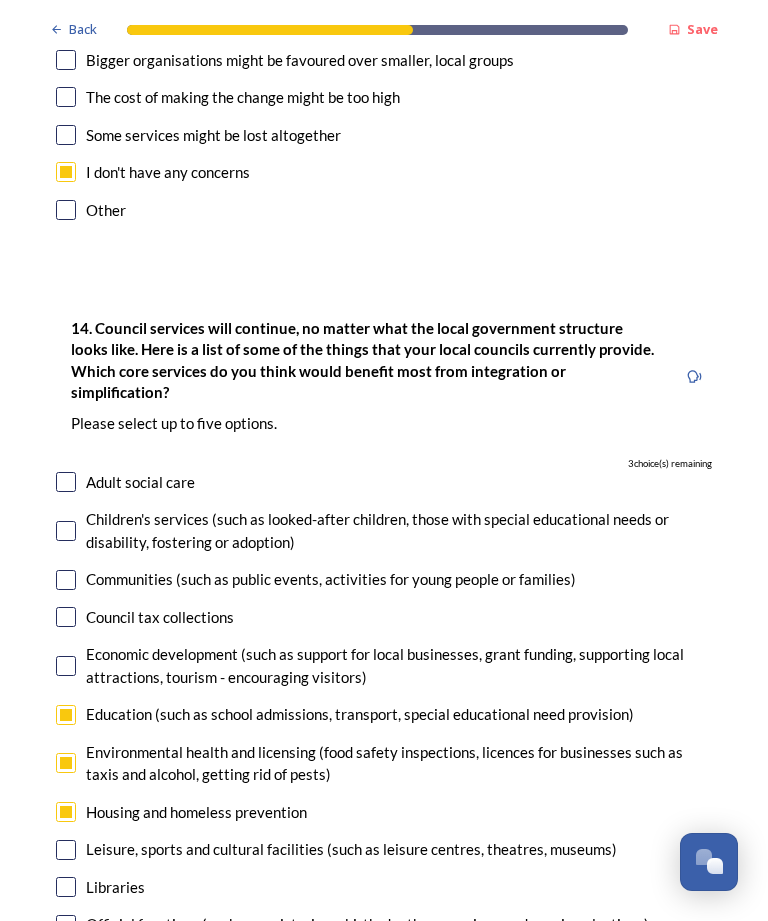 checkbox on "true" 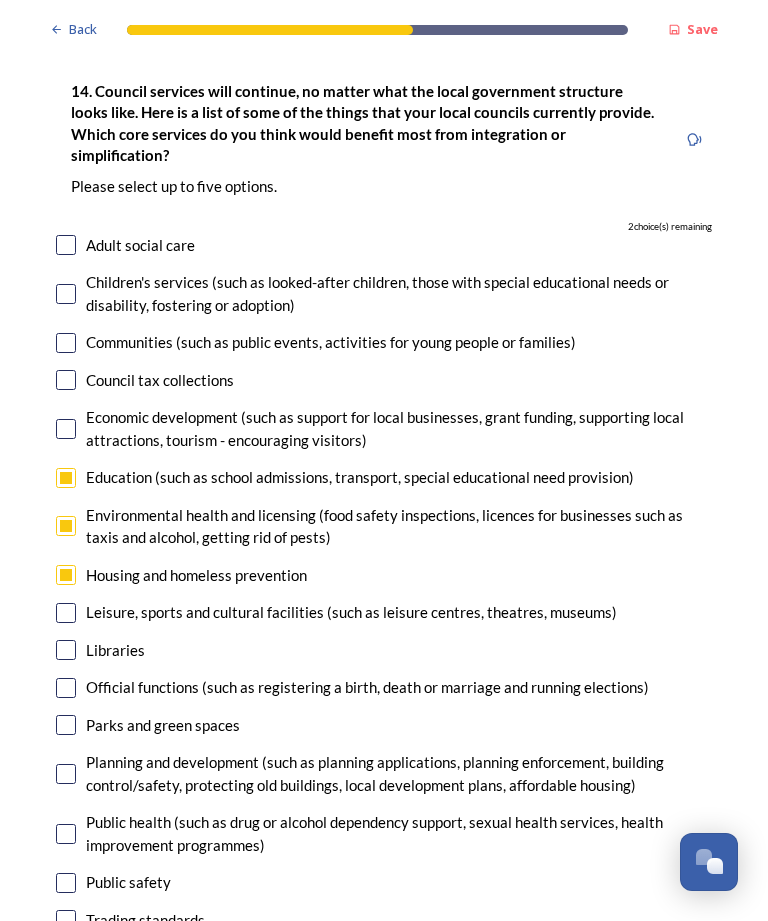 scroll, scrollTop: 4663, scrollLeft: 0, axis: vertical 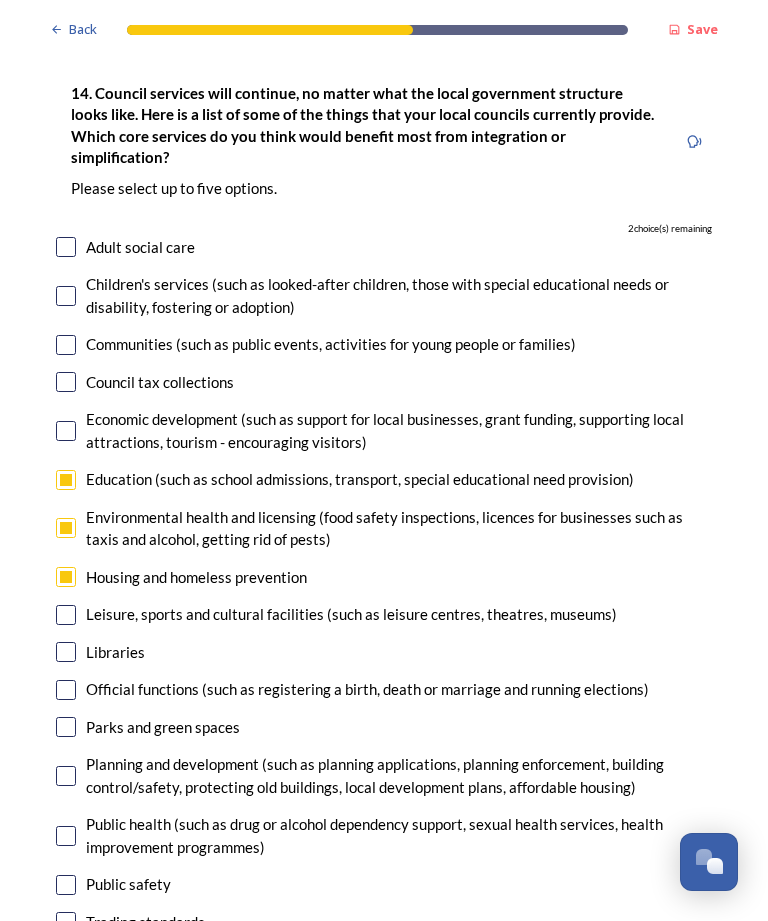 click at bounding box center [66, 431] 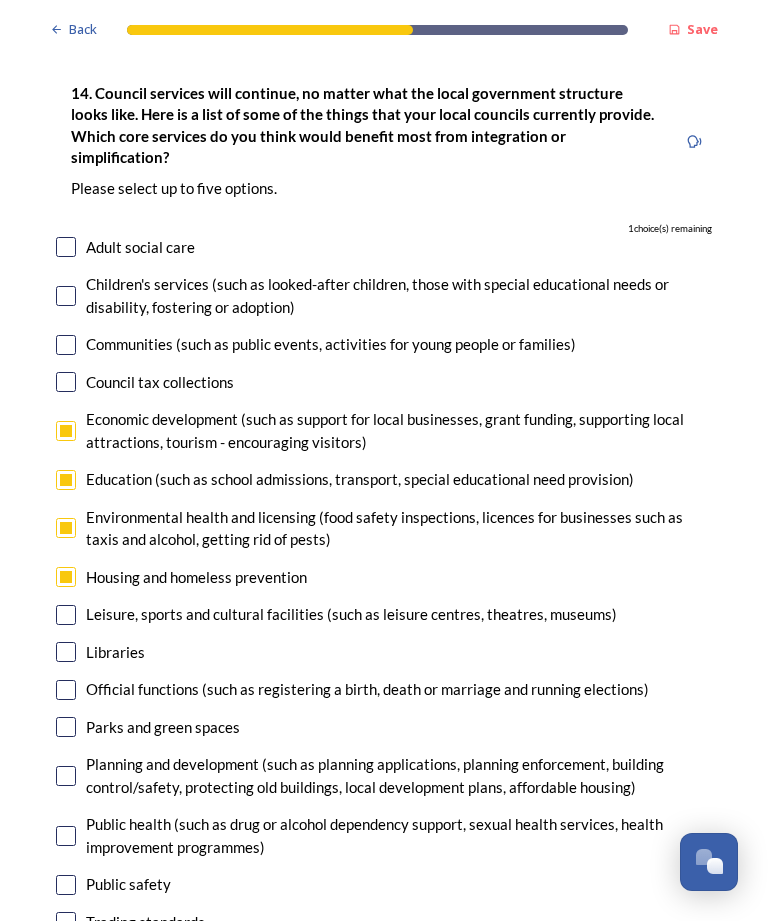 click at bounding box center (66, 296) 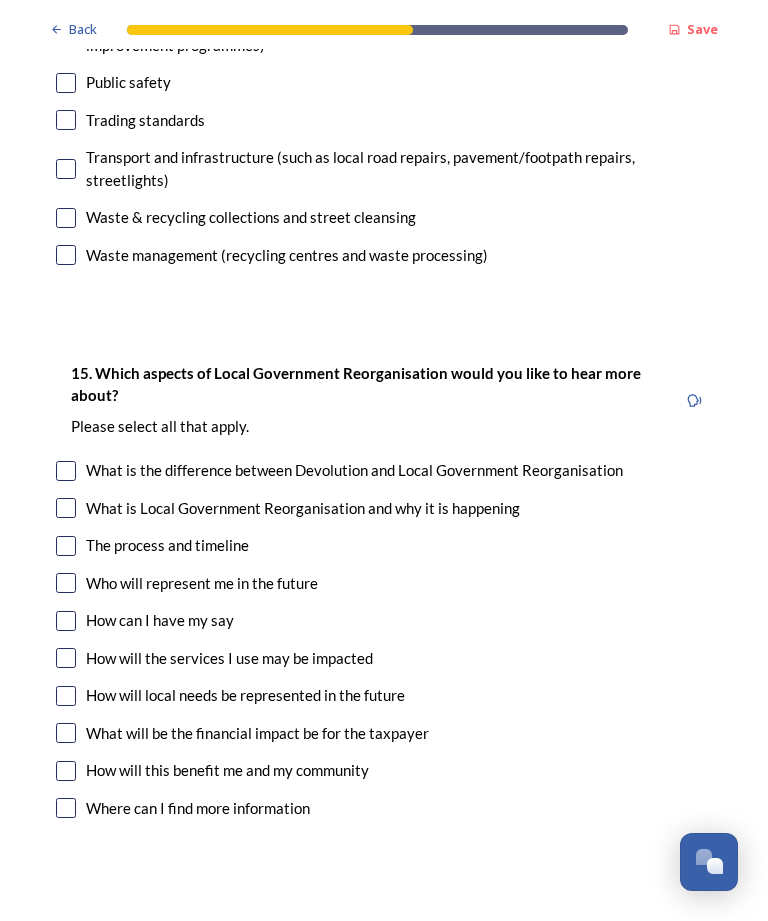 scroll, scrollTop: 5500, scrollLeft: 0, axis: vertical 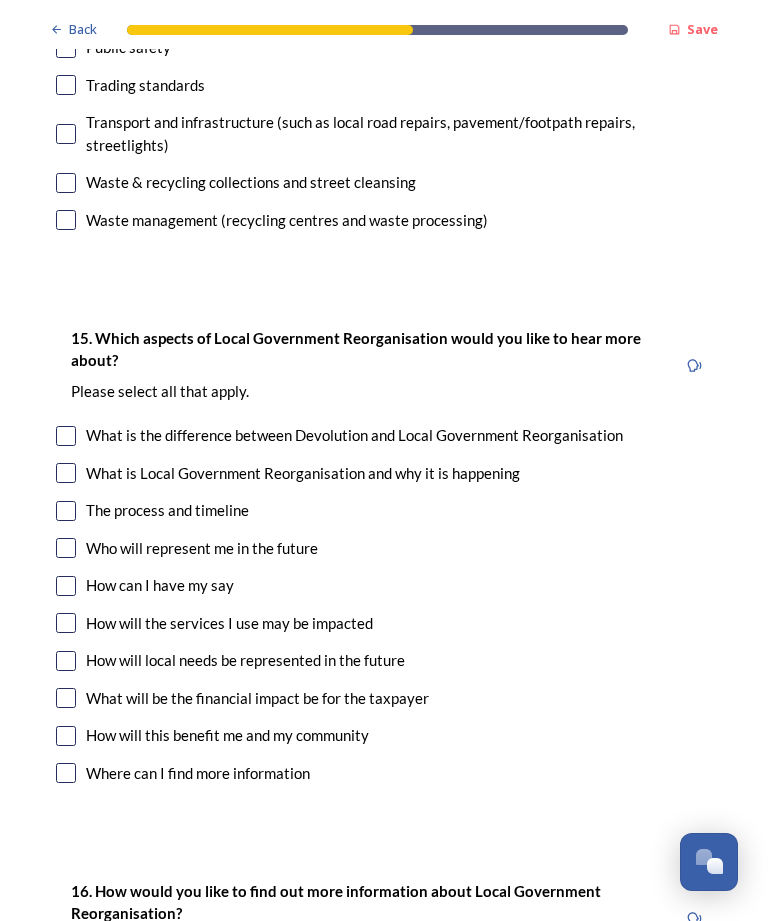 click at bounding box center [66, 436] 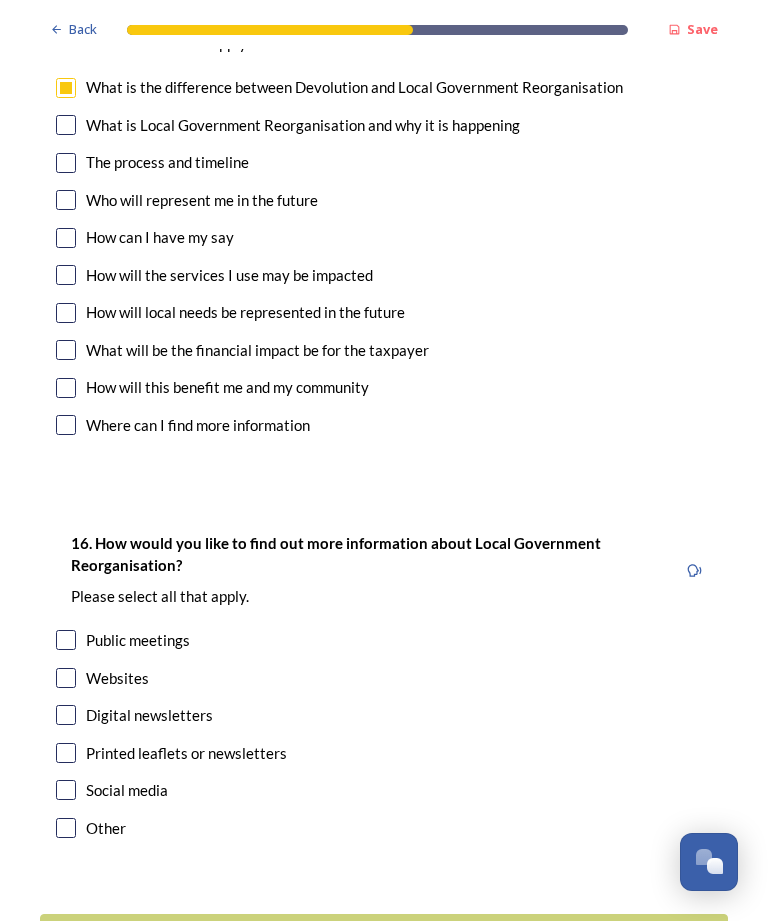 scroll, scrollTop: 5846, scrollLeft: 0, axis: vertical 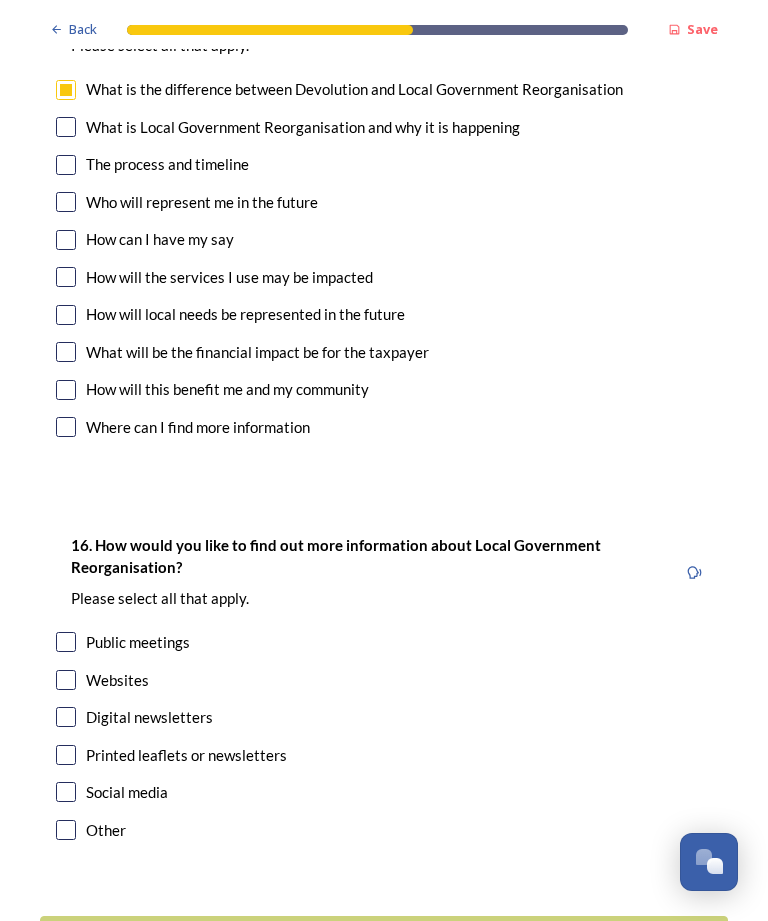 click at bounding box center (66, 680) 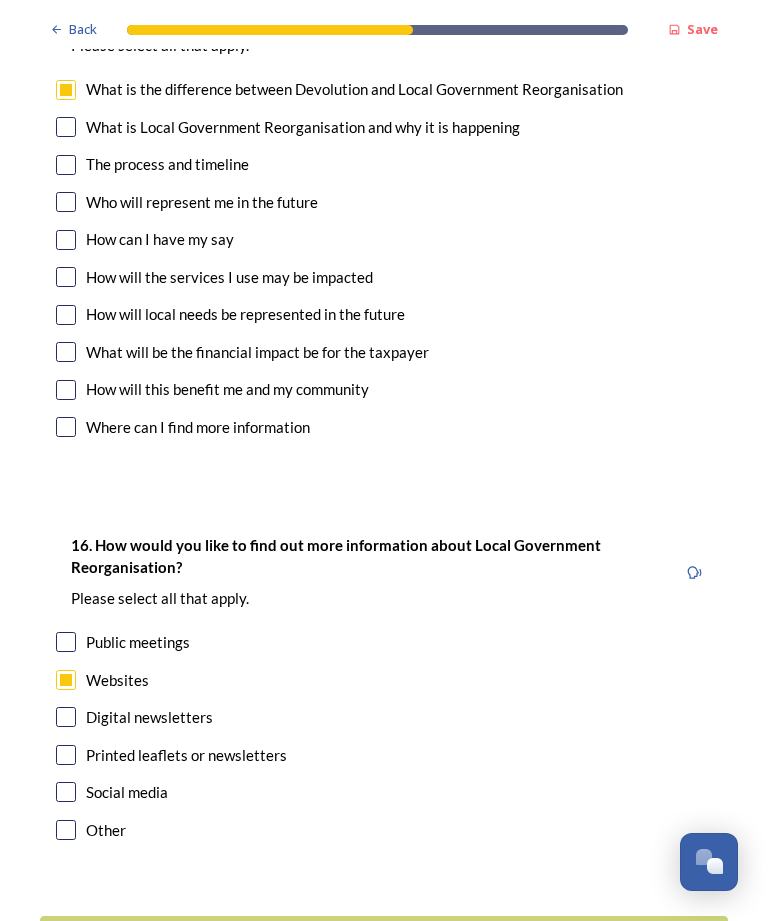 click on "Continue" at bounding box center [384, 940] 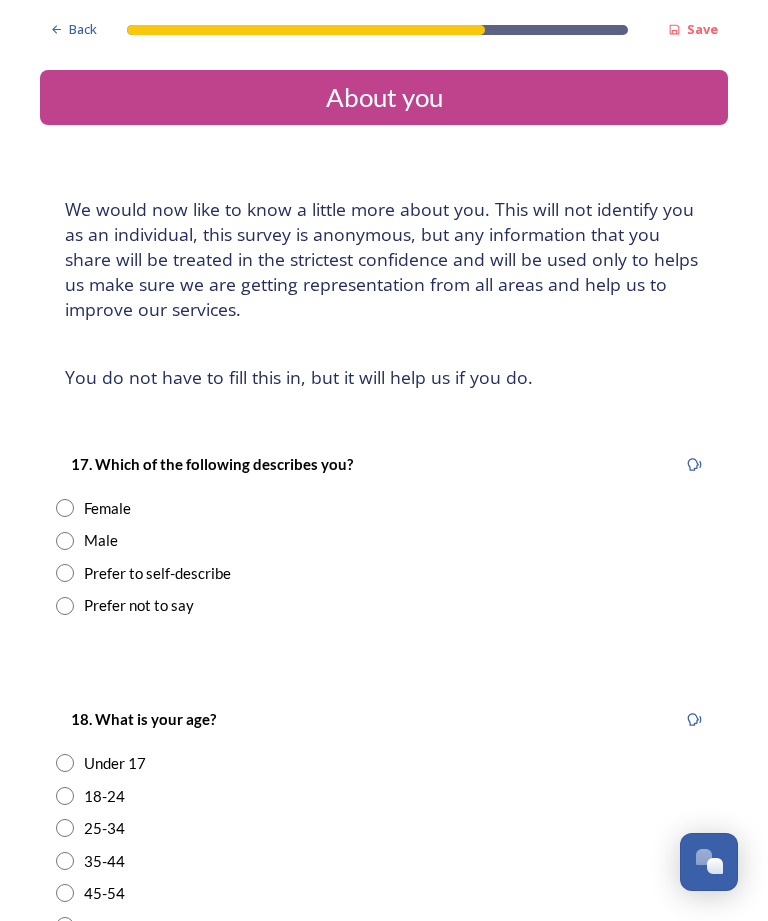 click at bounding box center [65, 541] 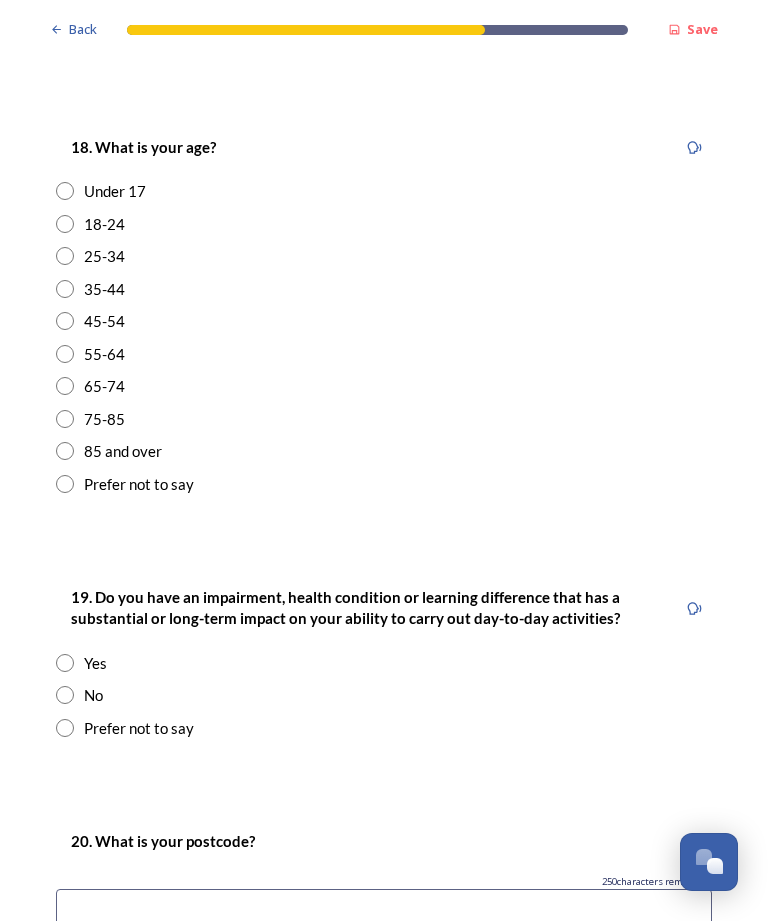 scroll, scrollTop: 575, scrollLeft: 0, axis: vertical 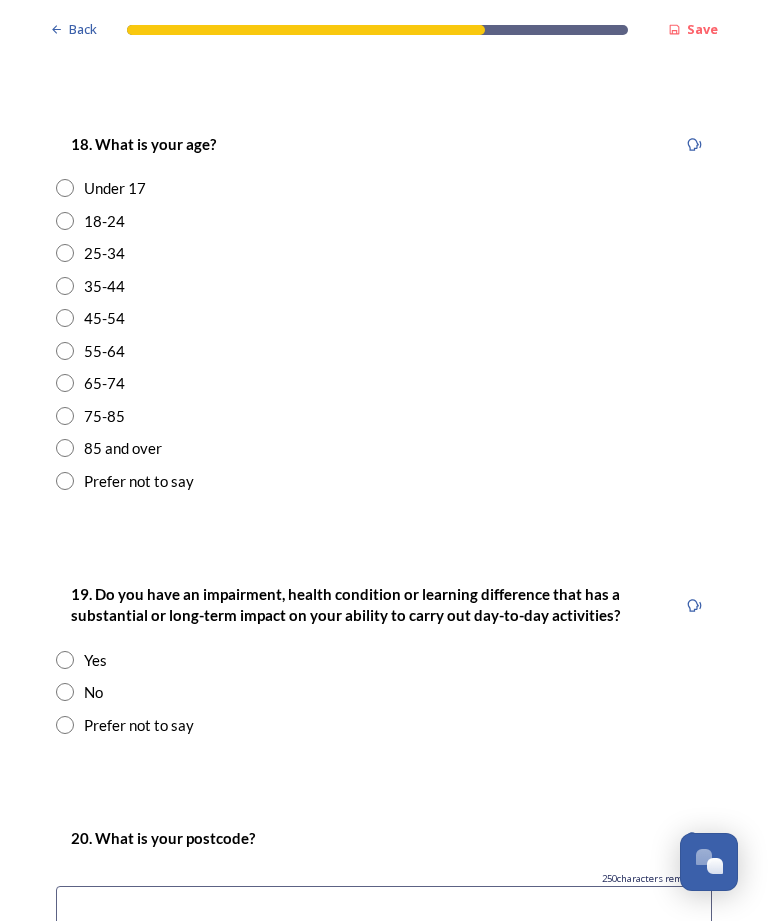 click at bounding box center (65, 416) 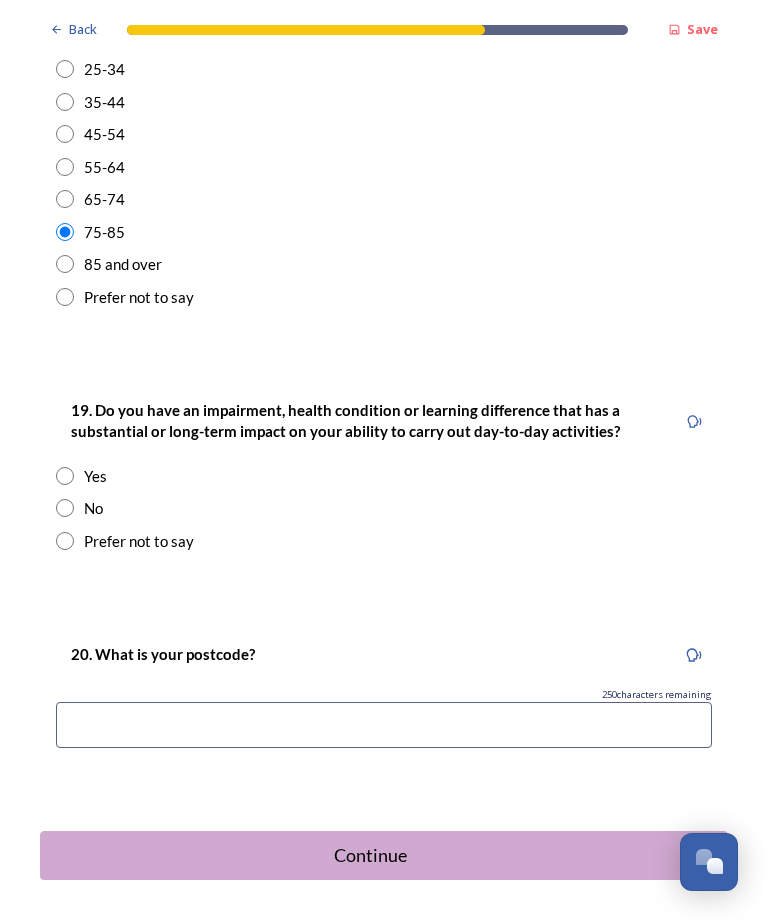 scroll, scrollTop: 758, scrollLeft: 0, axis: vertical 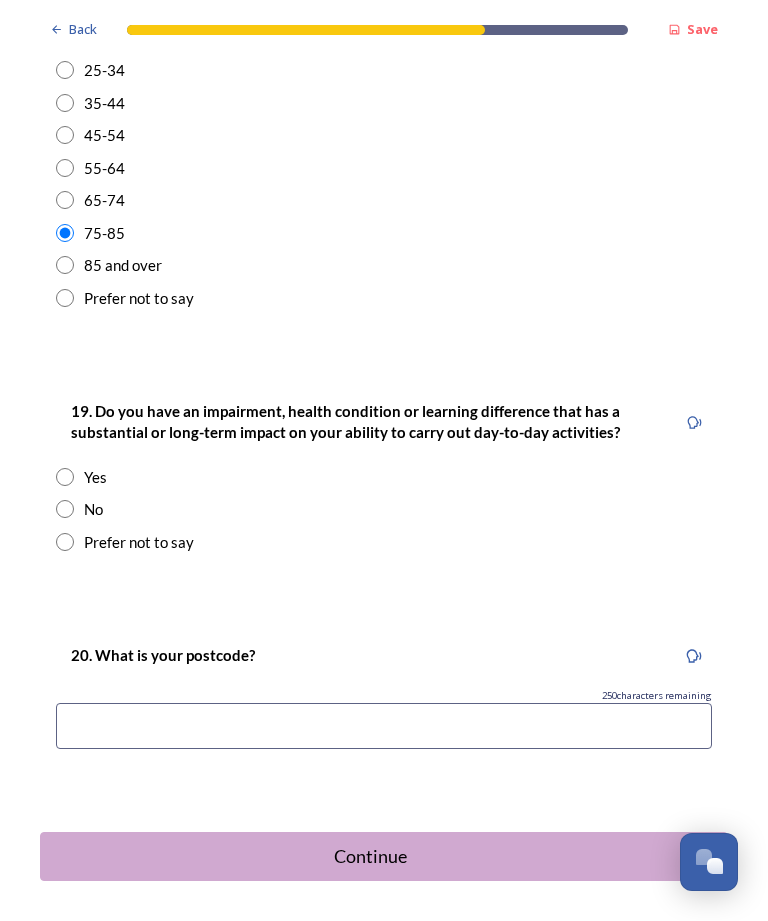 click at bounding box center (65, 509) 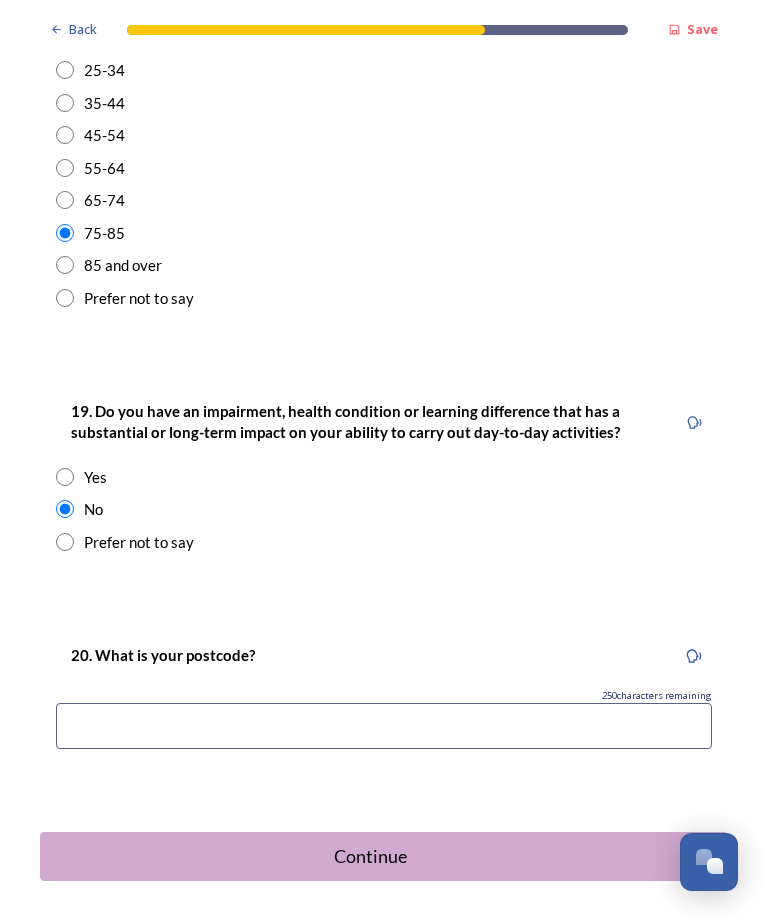 click at bounding box center (384, 726) 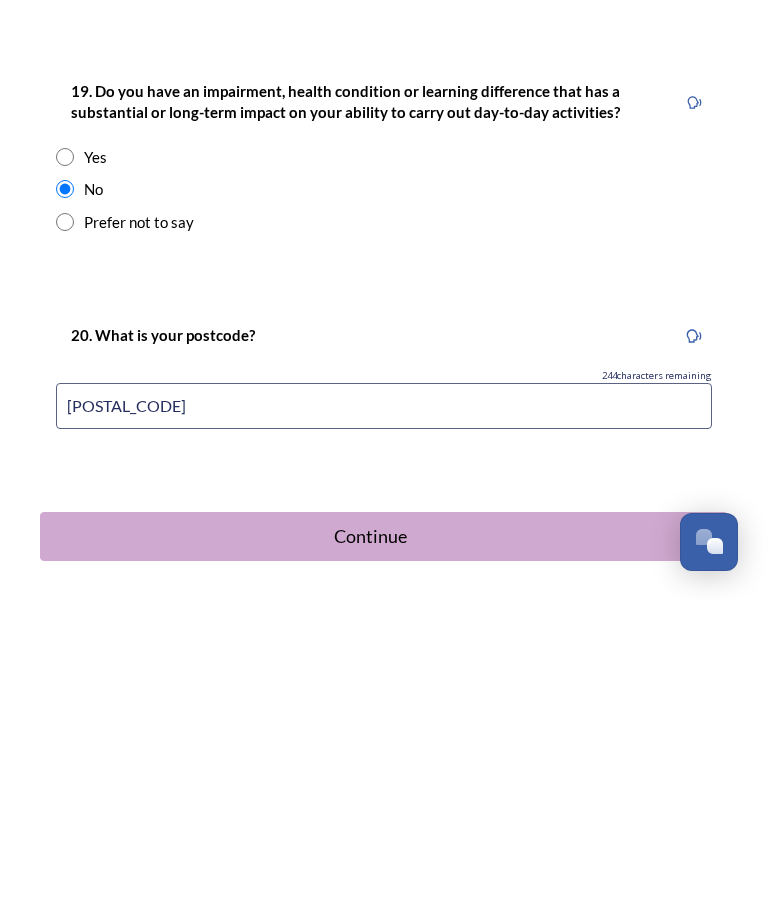 type on "[POSTAL_CODE]" 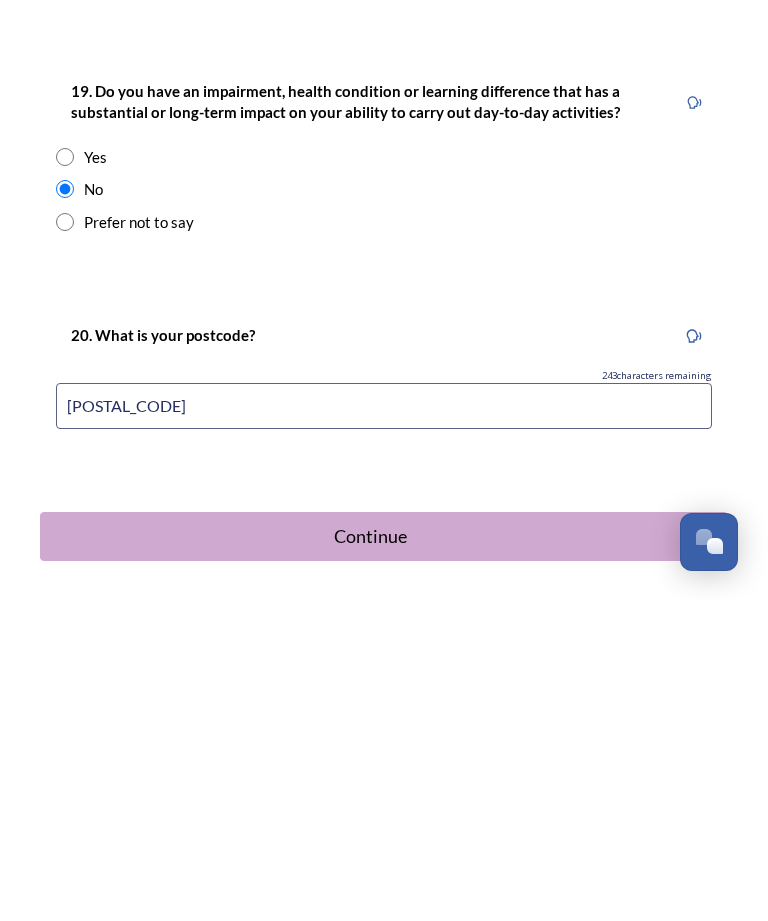 click on "Continue" at bounding box center (370, 856) 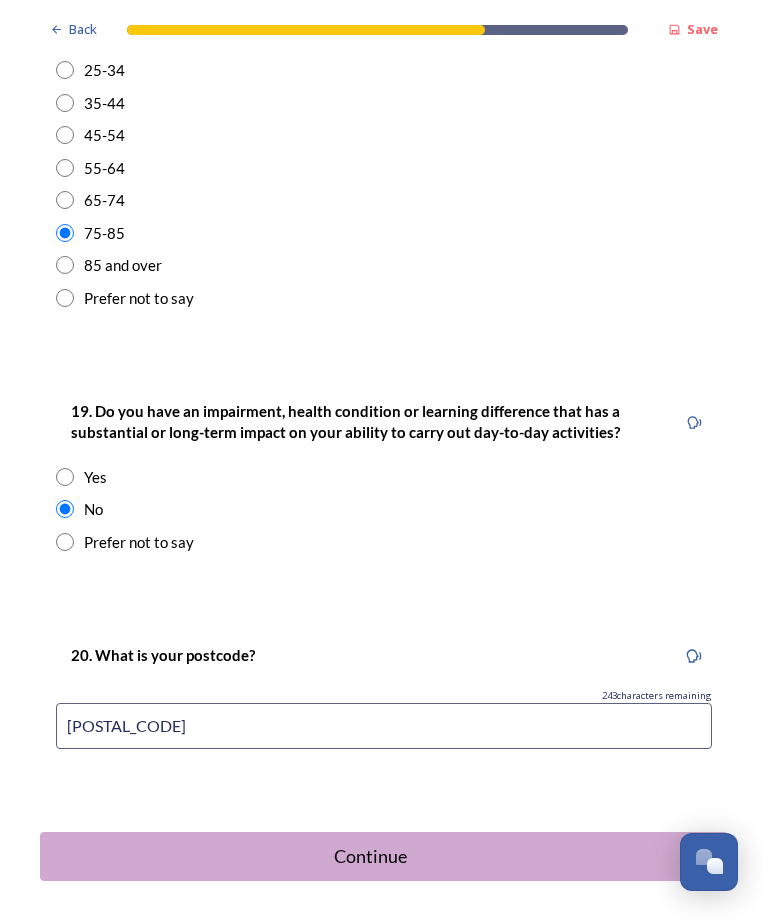 scroll, scrollTop: 0, scrollLeft: 0, axis: both 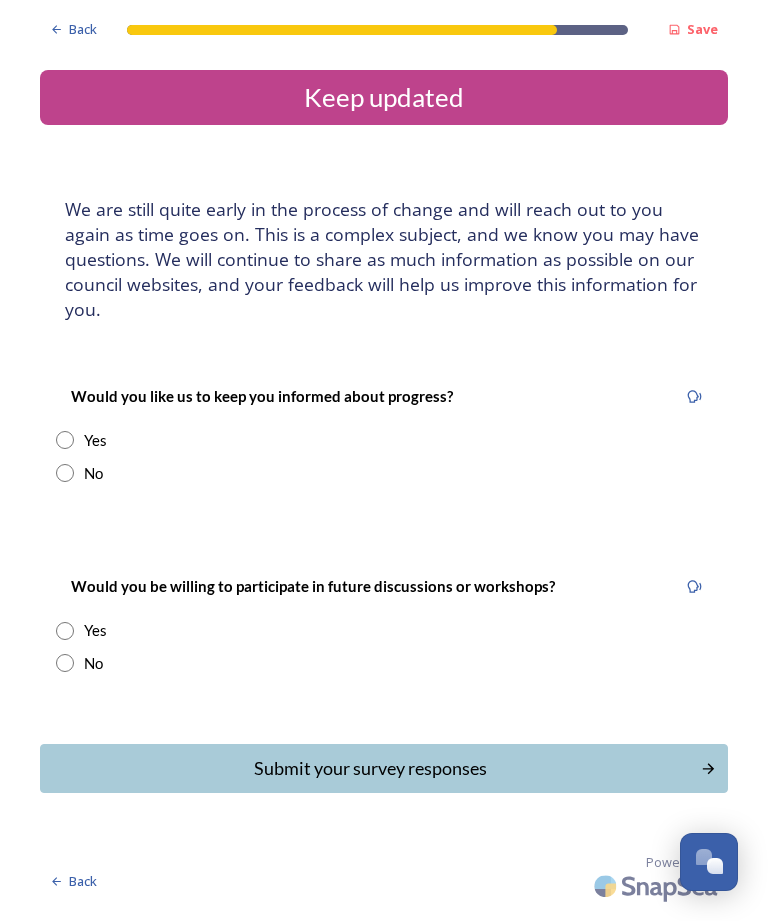 click on "Would you like us to keep you informed about progress? Yes No" at bounding box center [384, 434] 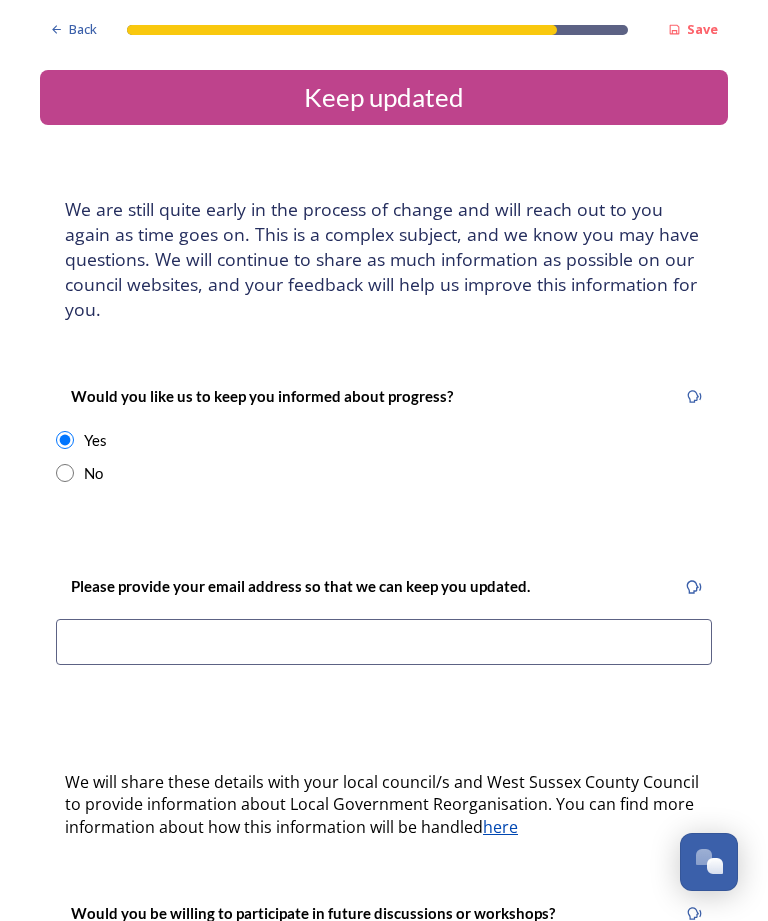 click at bounding box center (384, 642) 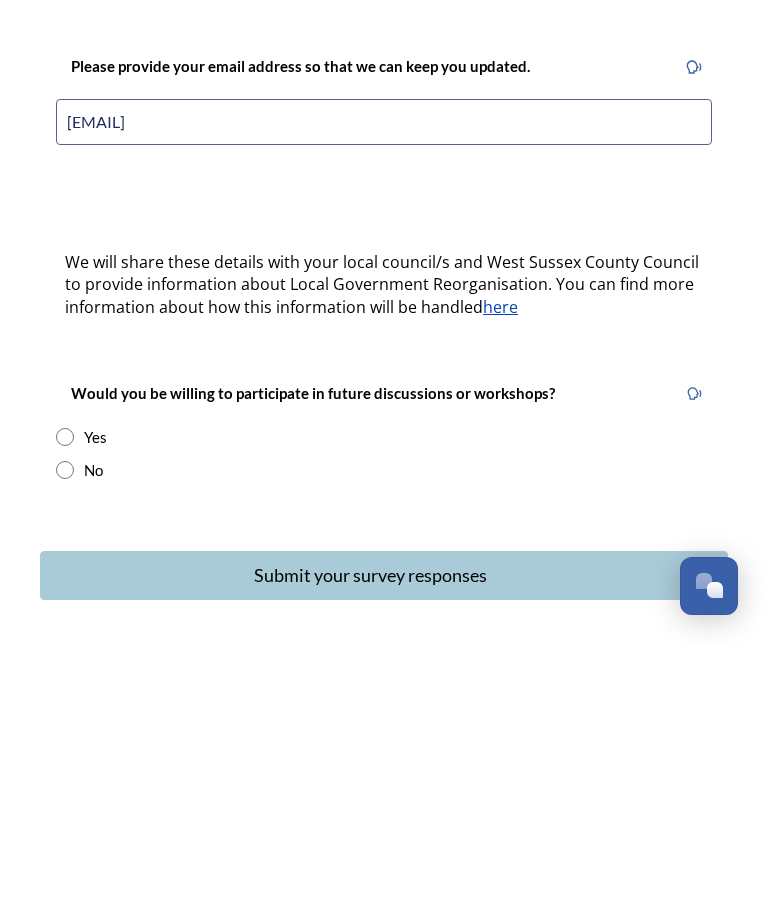 scroll, scrollTop: 244, scrollLeft: 0, axis: vertical 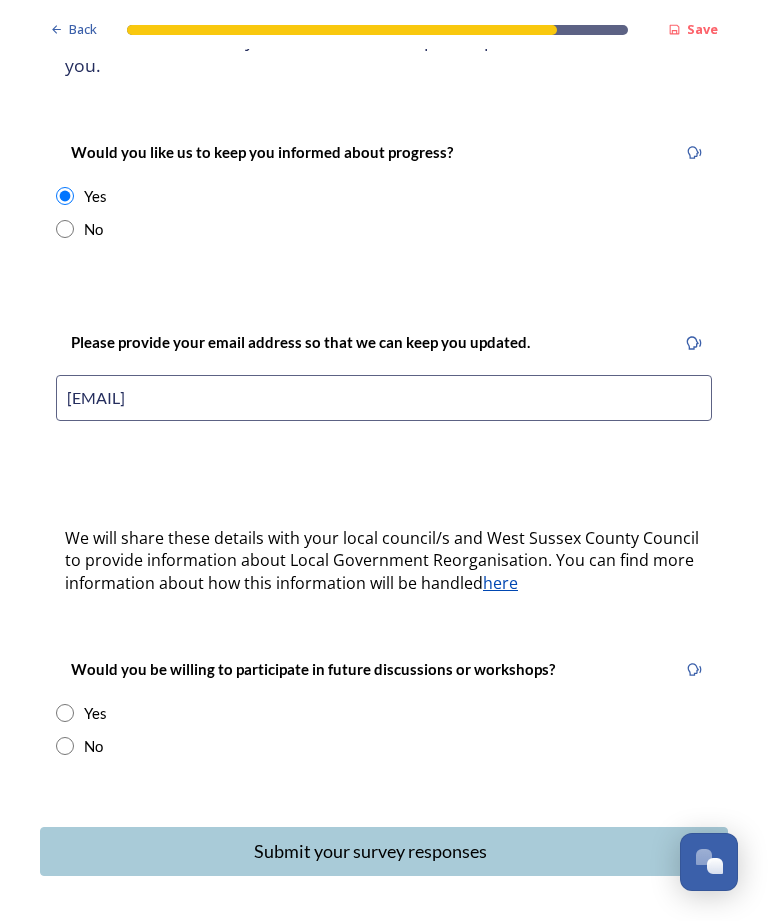 click on "Yes" at bounding box center [384, 713] 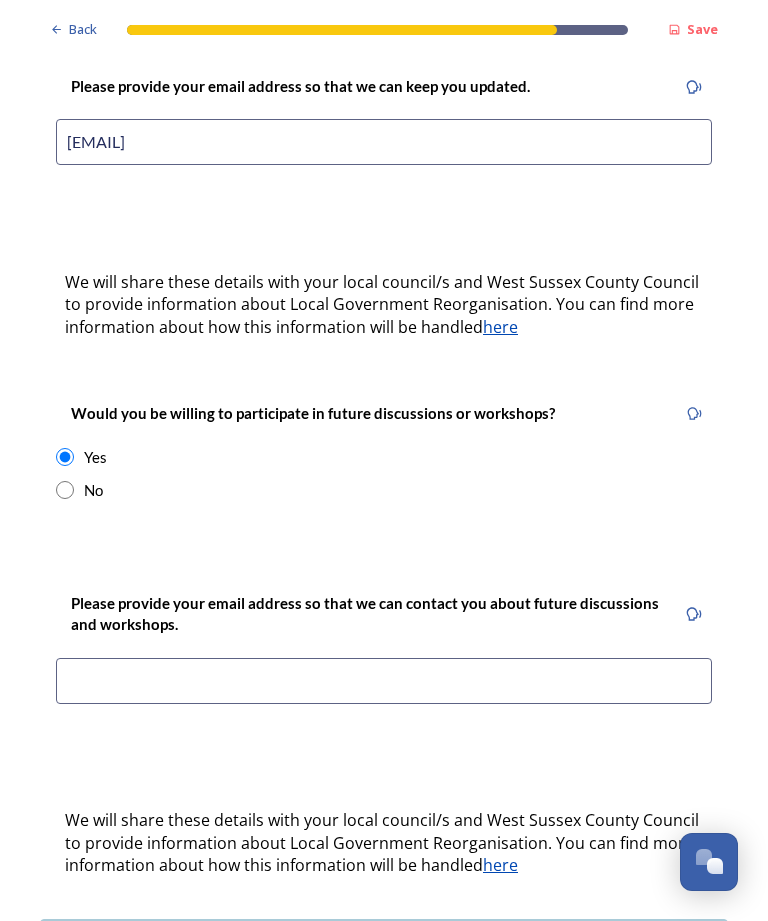 scroll, scrollTop: 500, scrollLeft: 0, axis: vertical 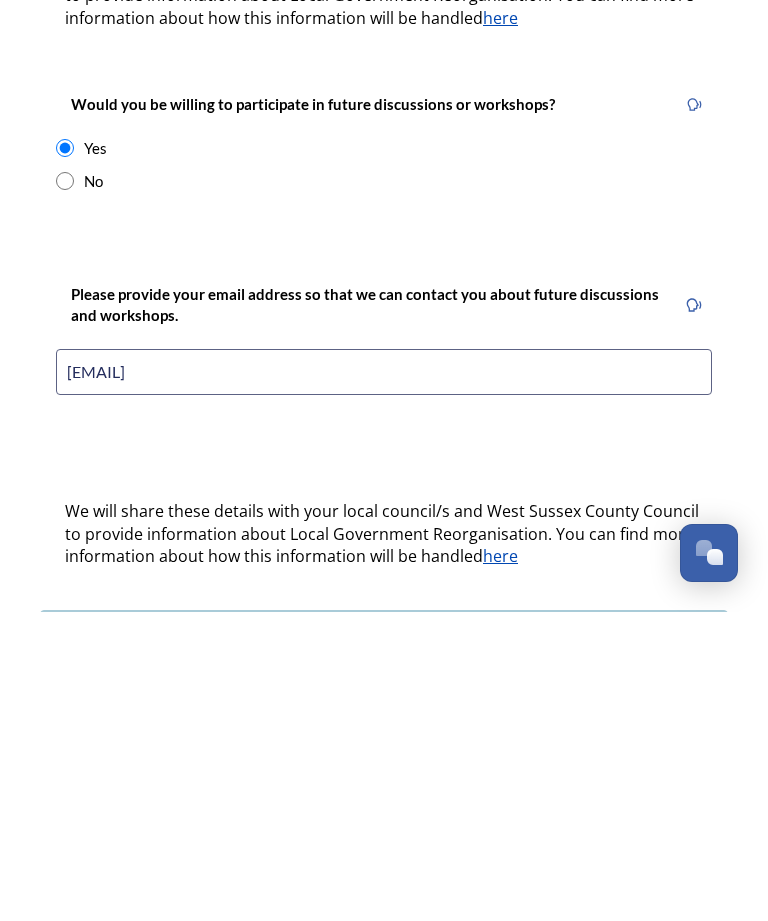type on "[EMAIL]" 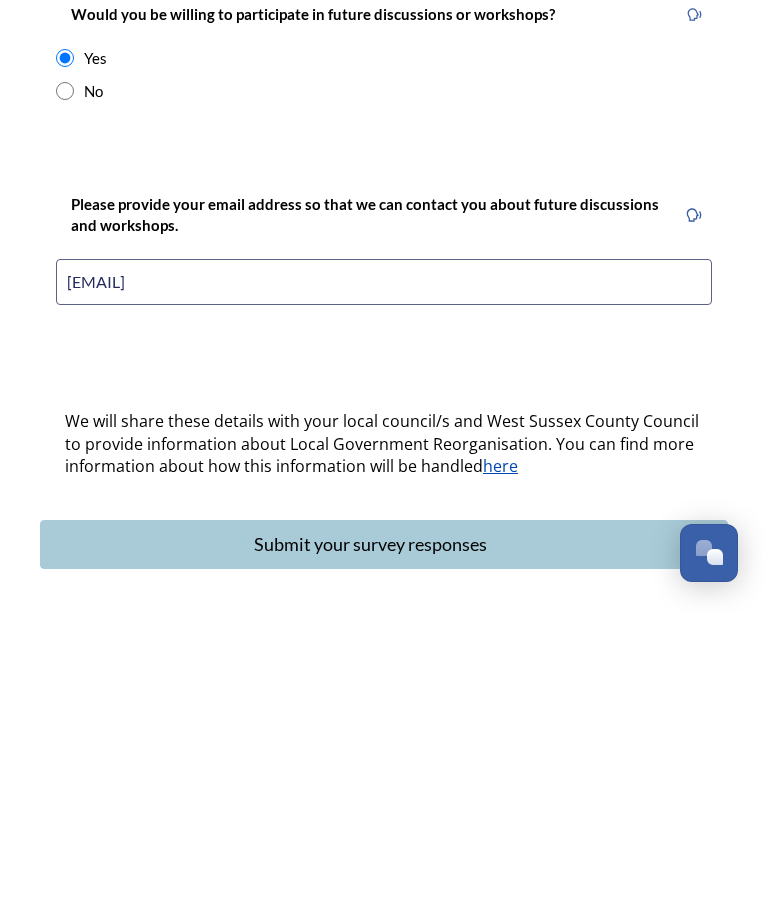 scroll, scrollTop: 588, scrollLeft: 0, axis: vertical 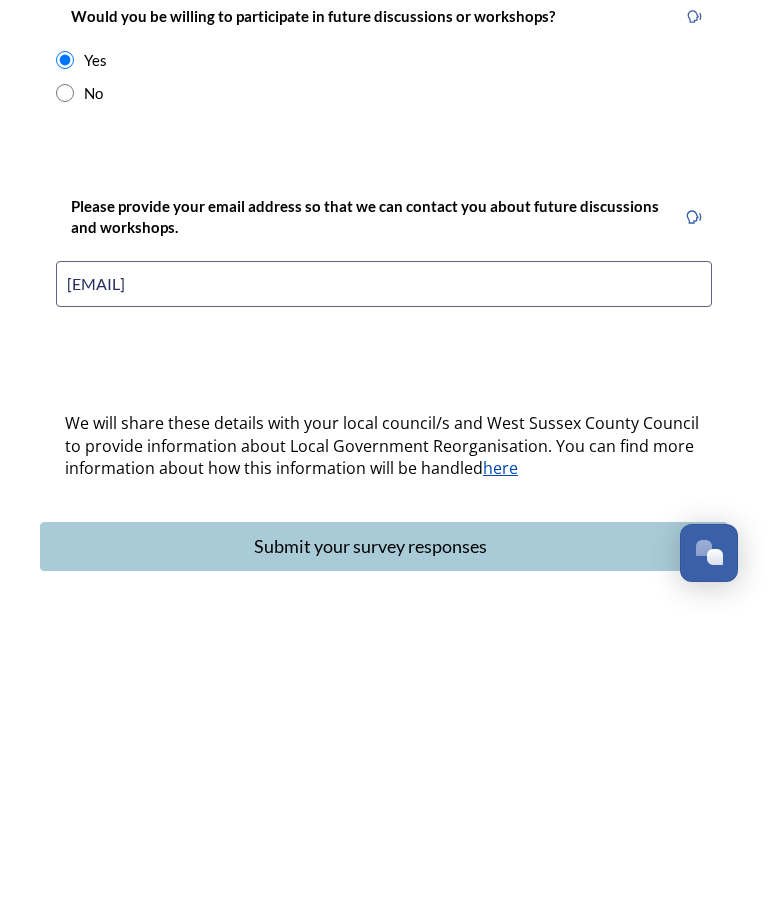 click on "Submit your survey responses" at bounding box center [370, 855] 